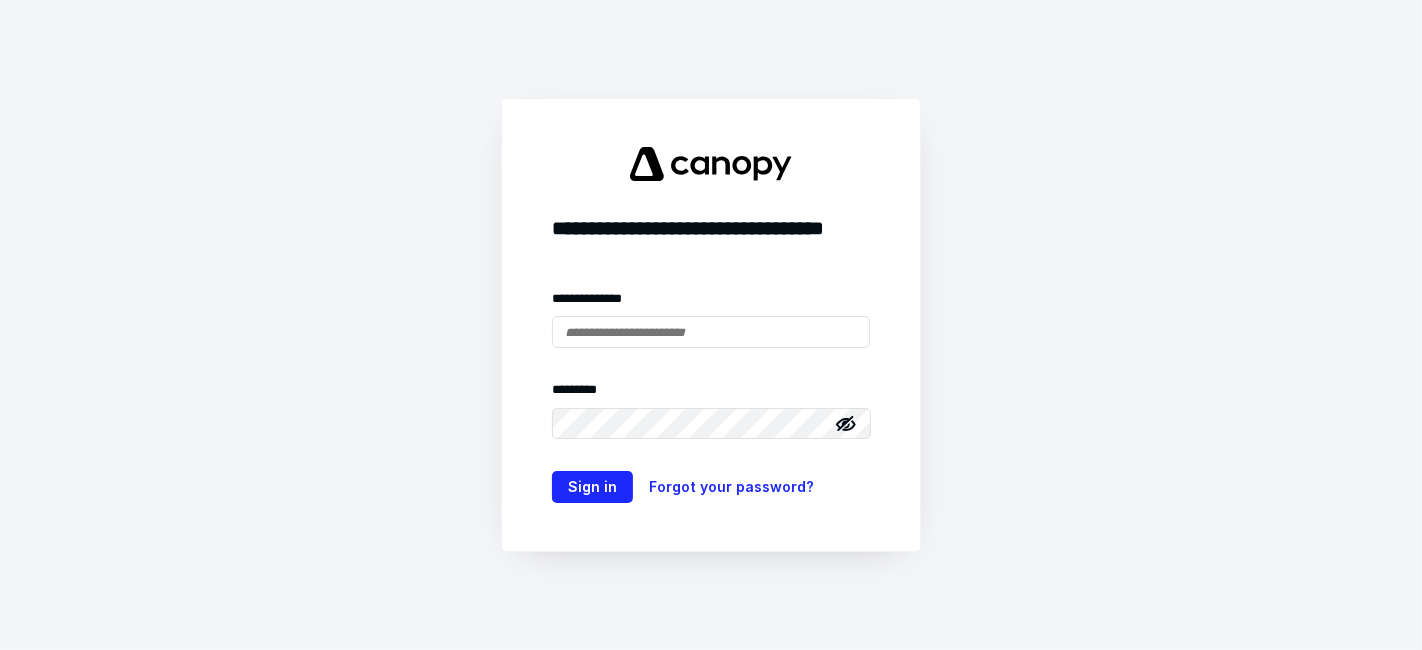 scroll, scrollTop: 0, scrollLeft: 0, axis: both 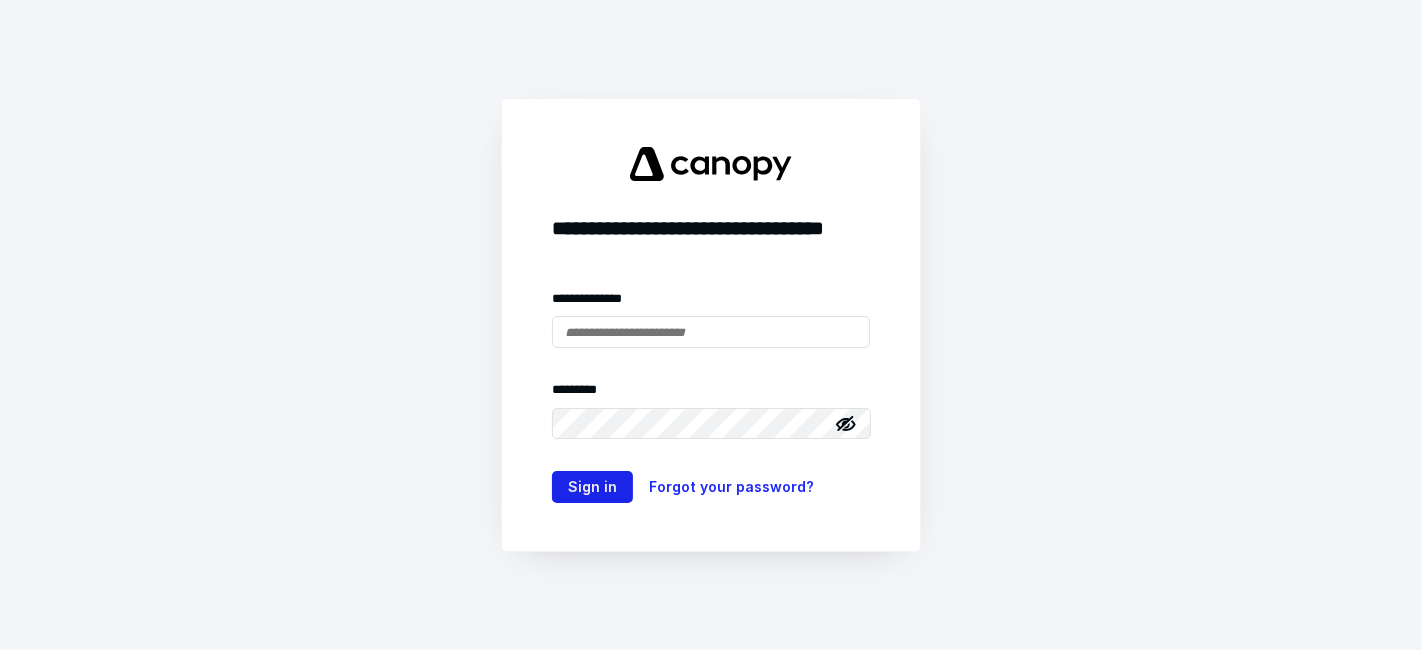 type on "**********" 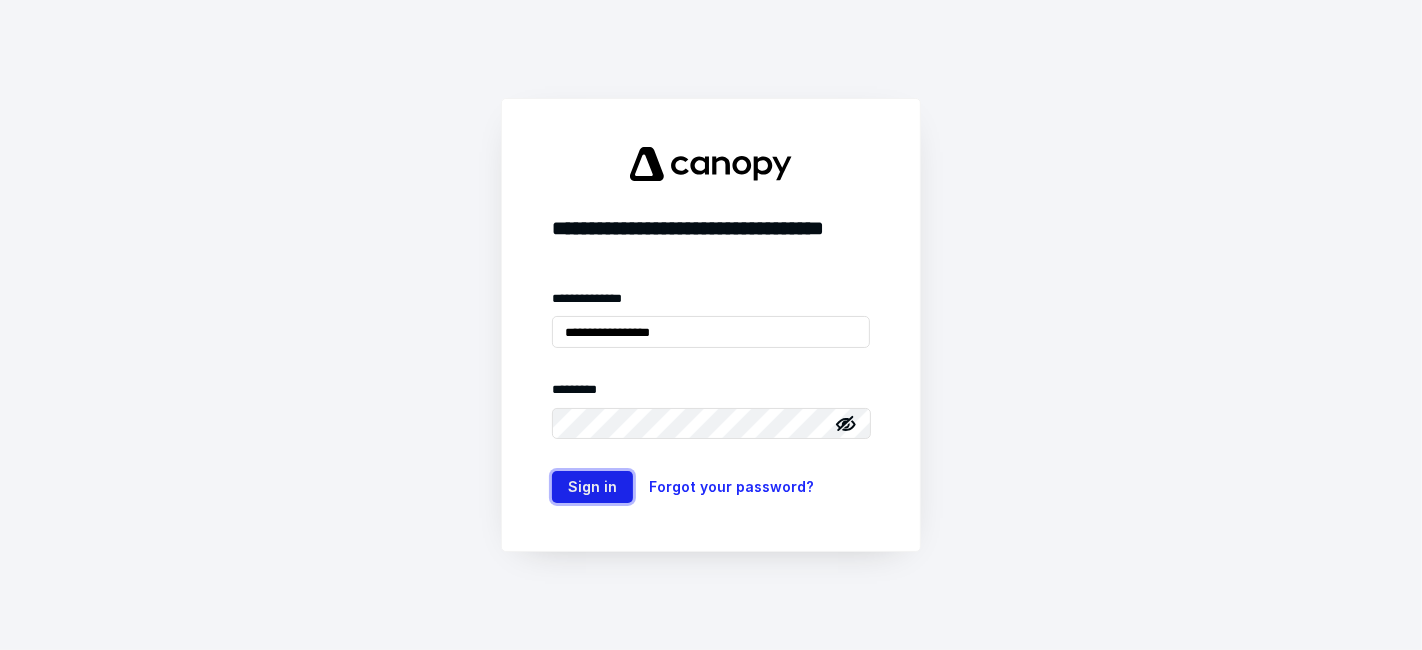 click on "Sign in" at bounding box center (592, 487) 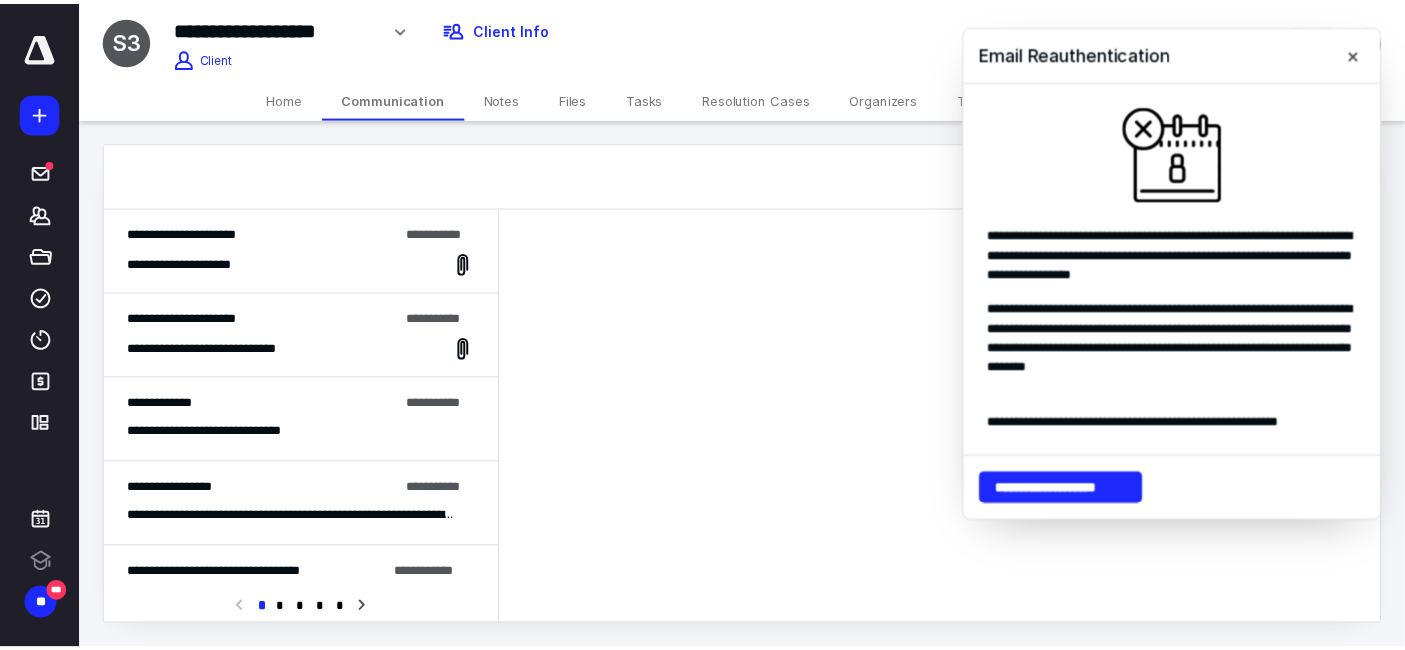 scroll, scrollTop: 0, scrollLeft: 0, axis: both 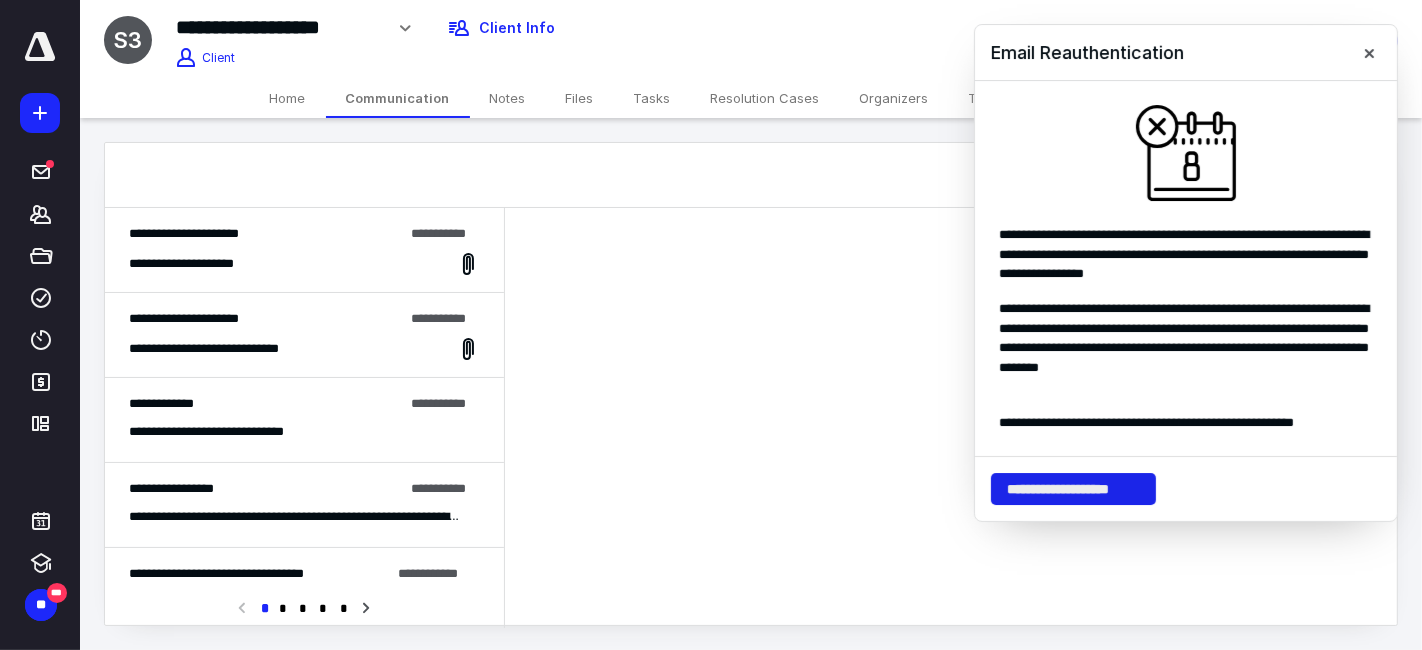 click on "**********" at bounding box center (1073, 489) 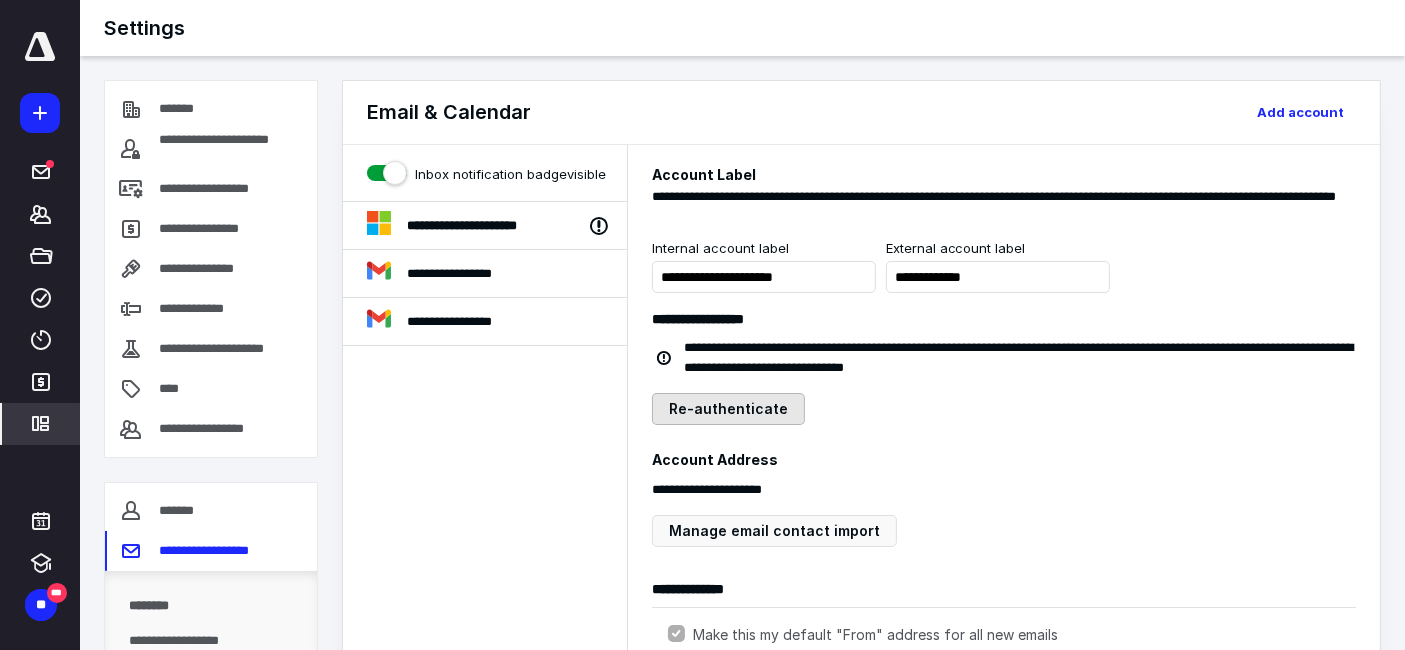 click on "Re-authenticate" at bounding box center [728, 409] 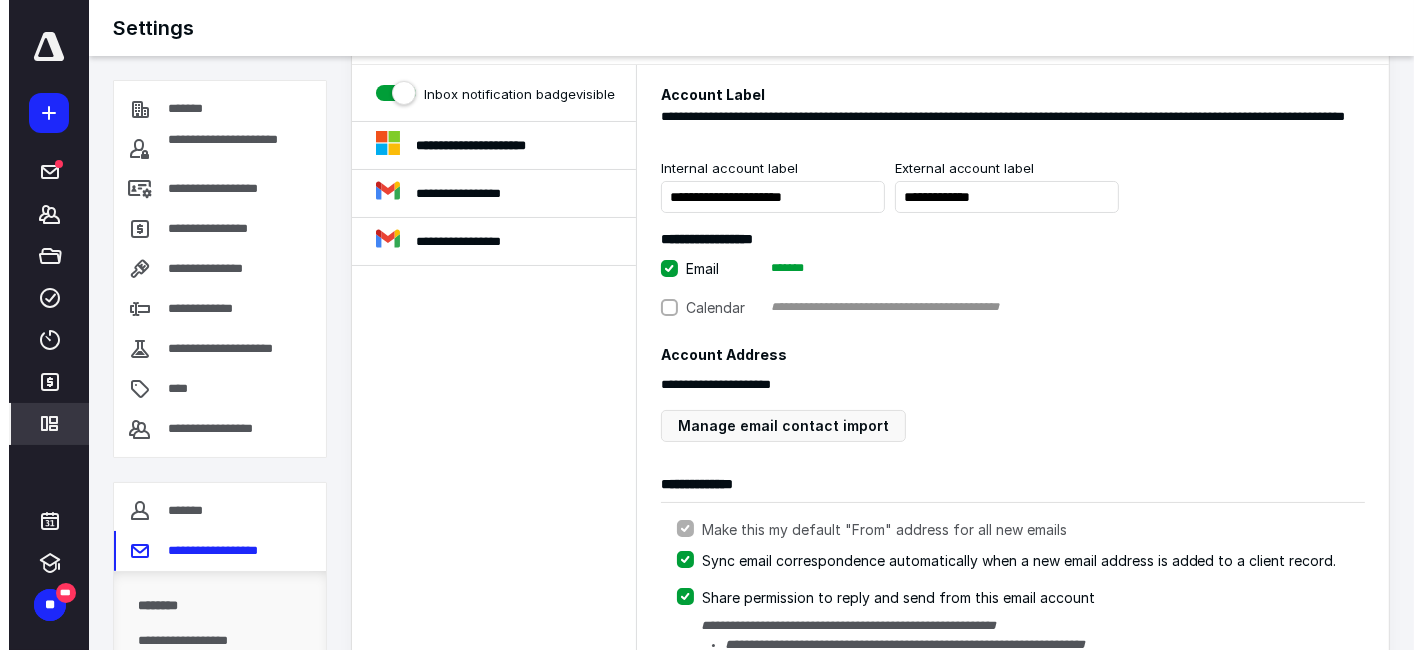 scroll, scrollTop: 0, scrollLeft: 0, axis: both 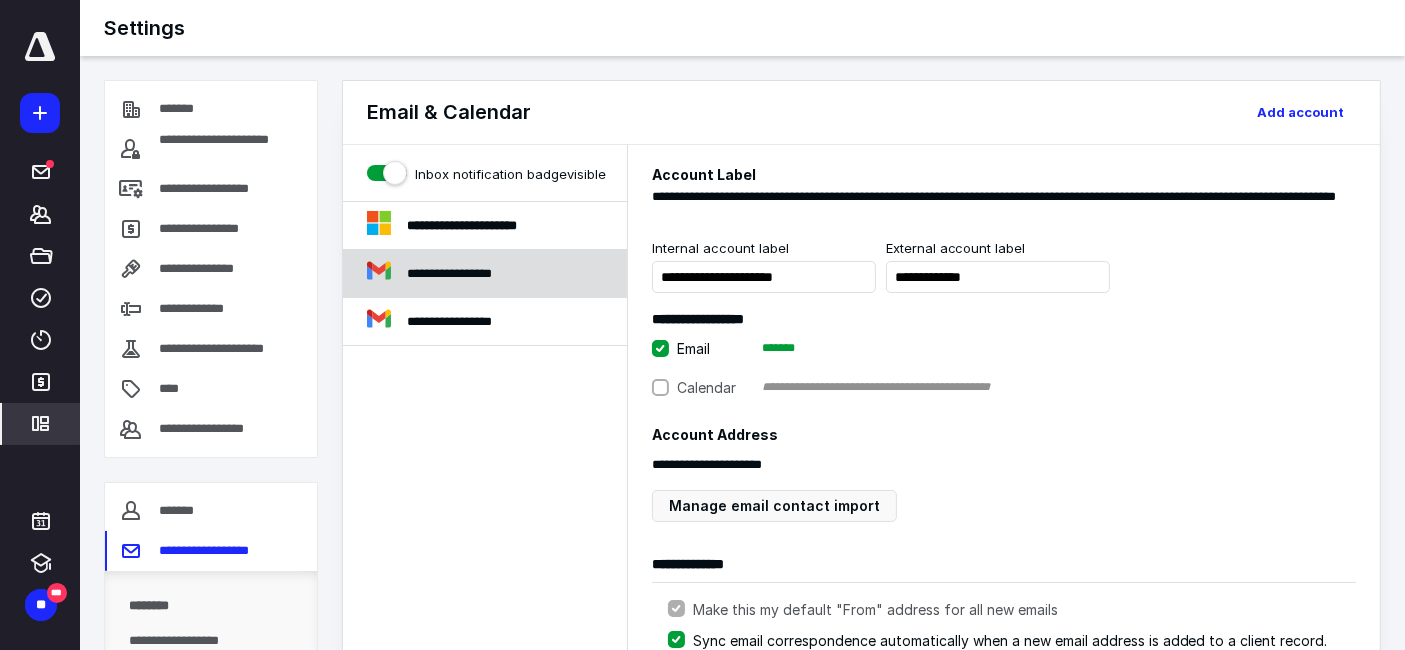 click on "**********" at bounding box center [468, 273] 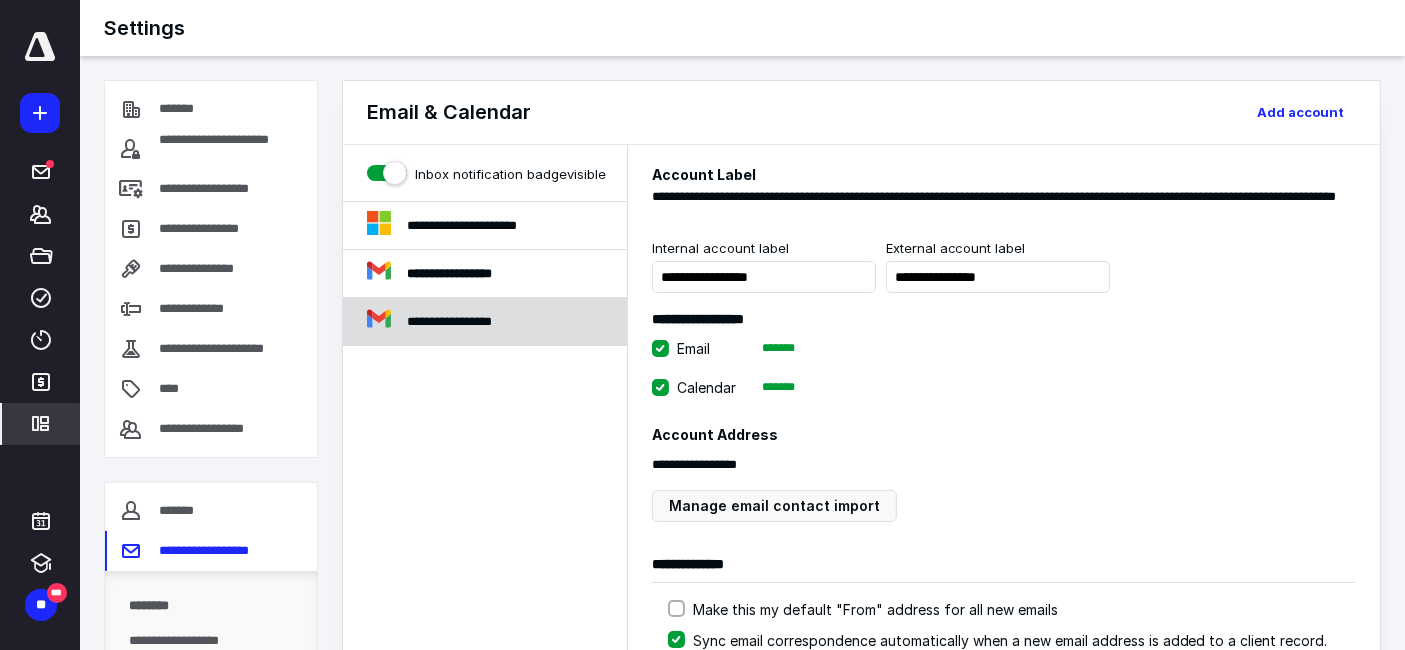 click on "**********" at bounding box center (469, 321) 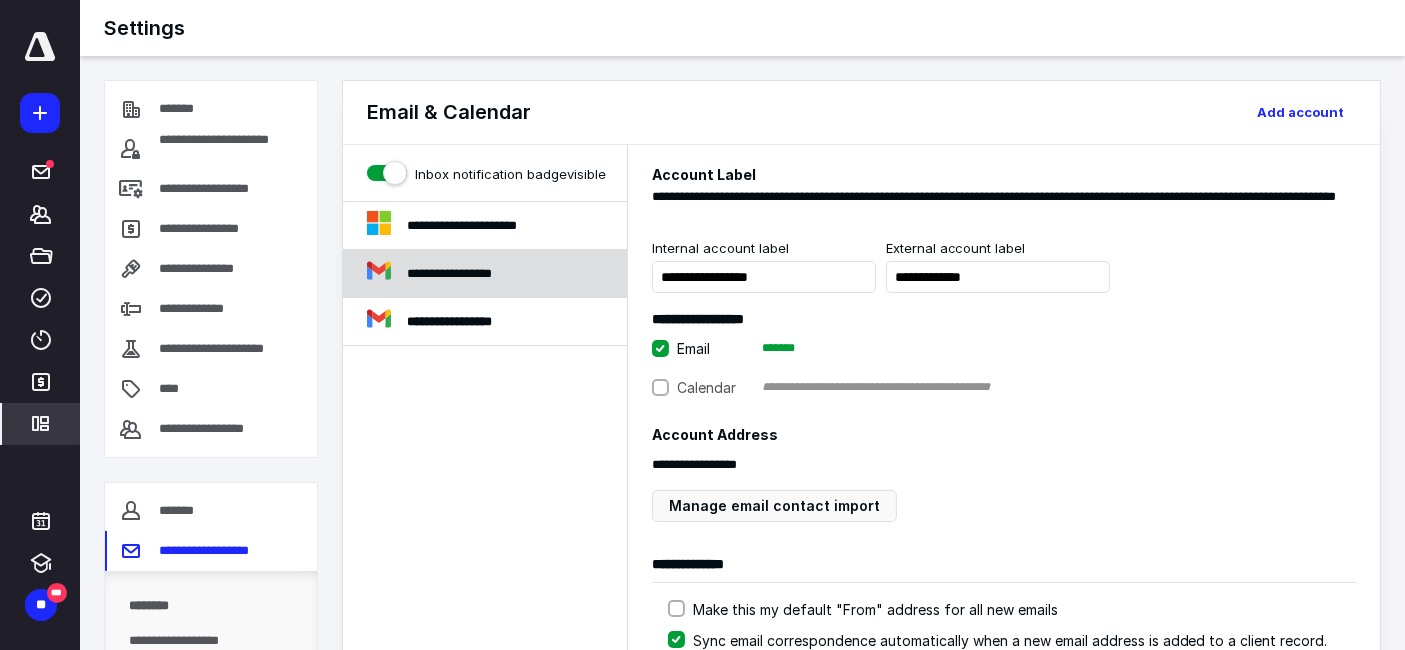 click on "**********" at bounding box center (468, 273) 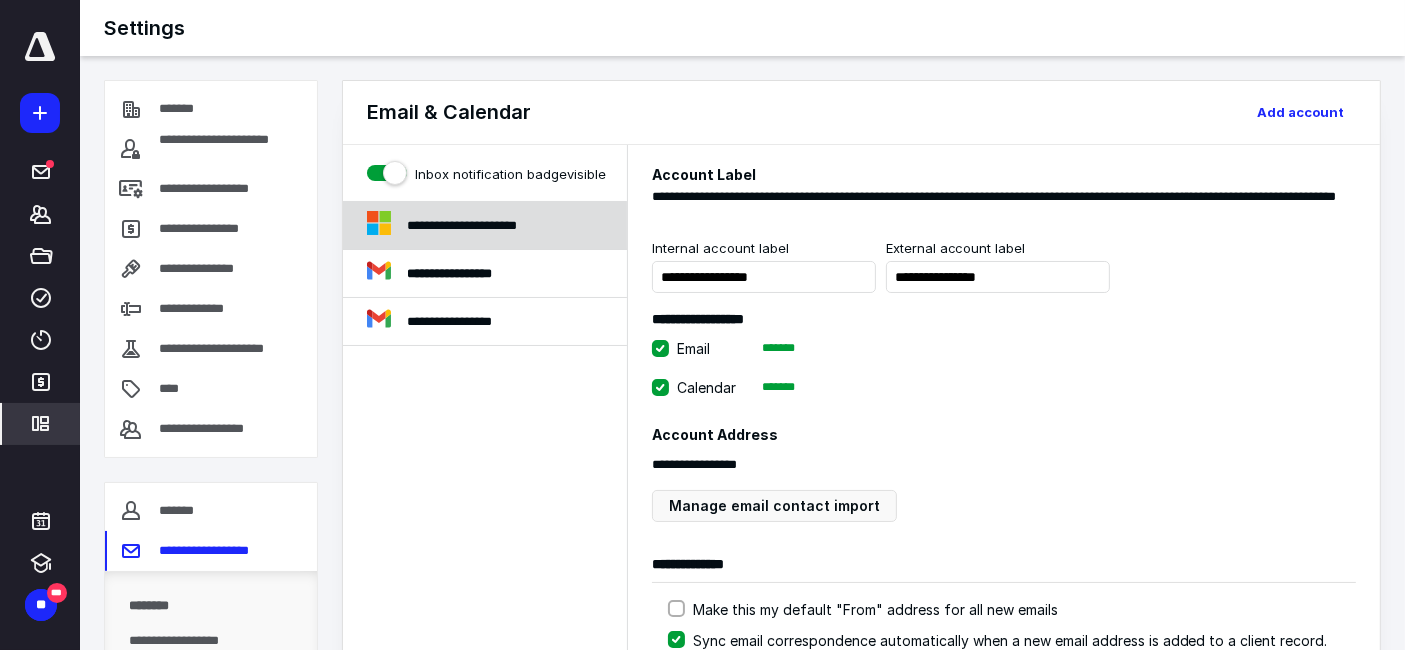click on "**********" at bounding box center (483, 225) 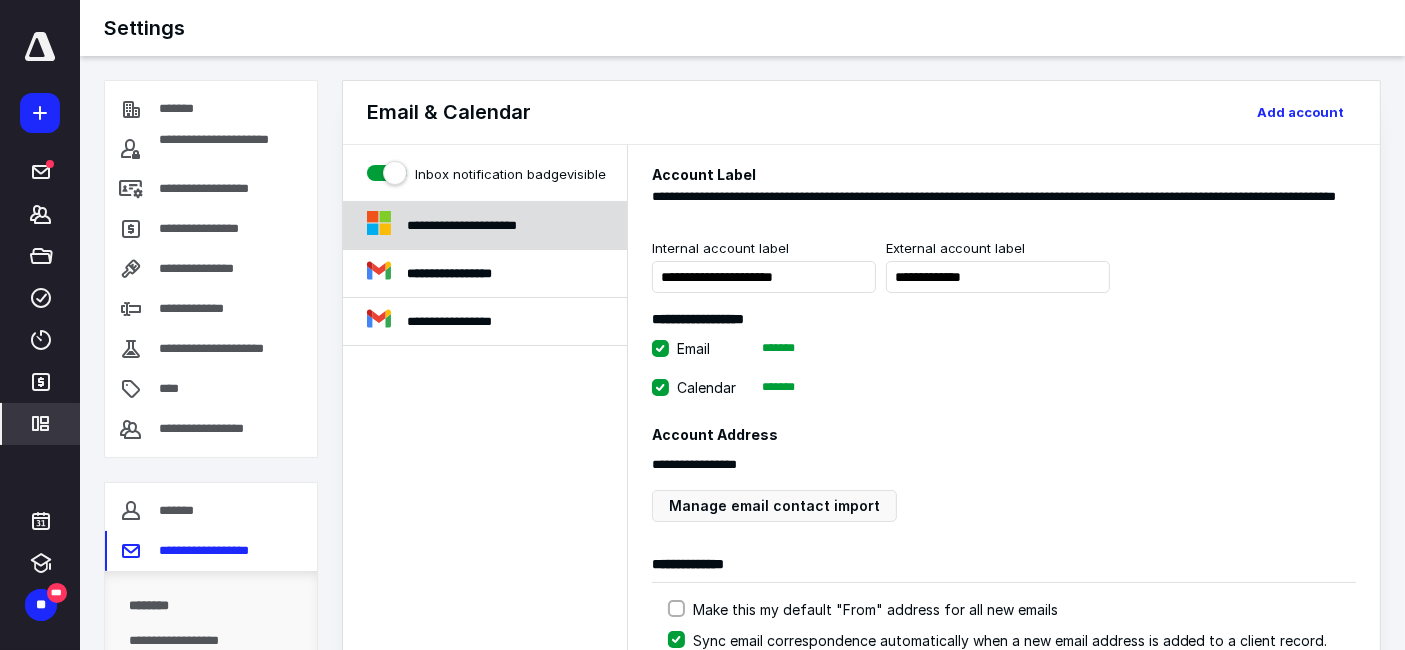 checkbox on "true" 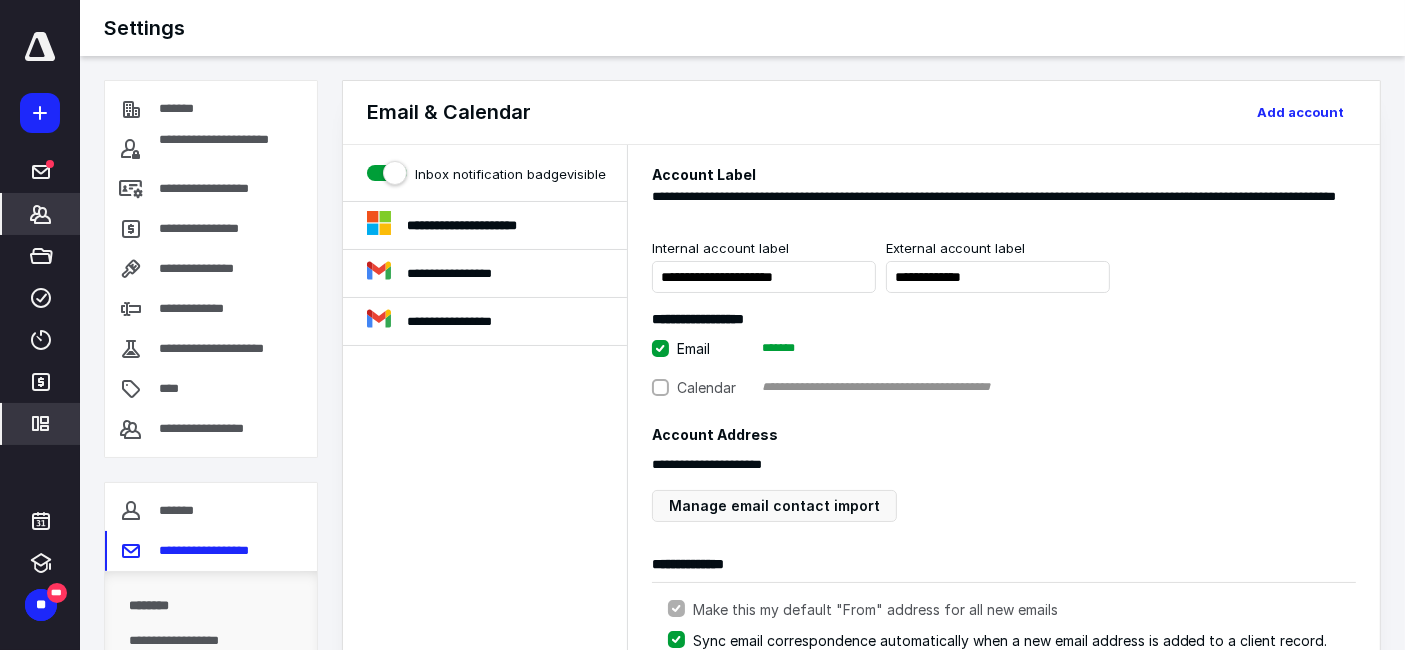 click on "*******" at bounding box center (41, 214) 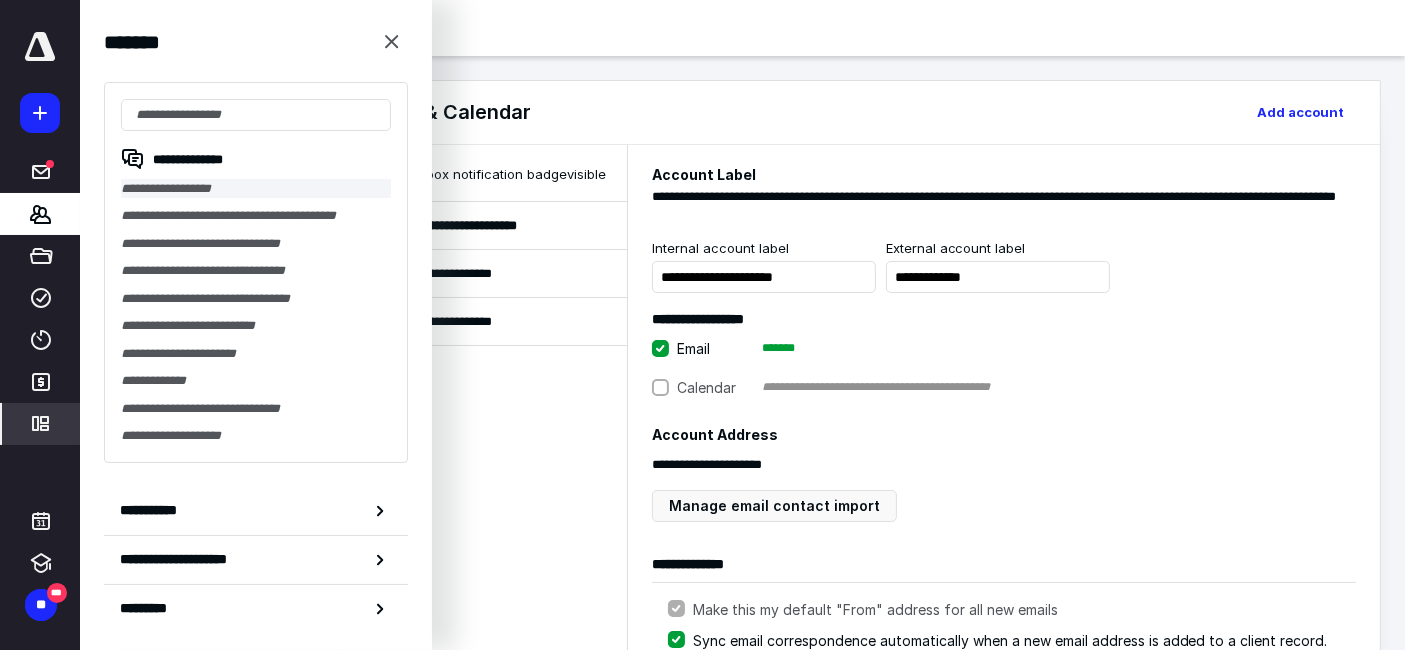 click on "**********" at bounding box center [256, 188] 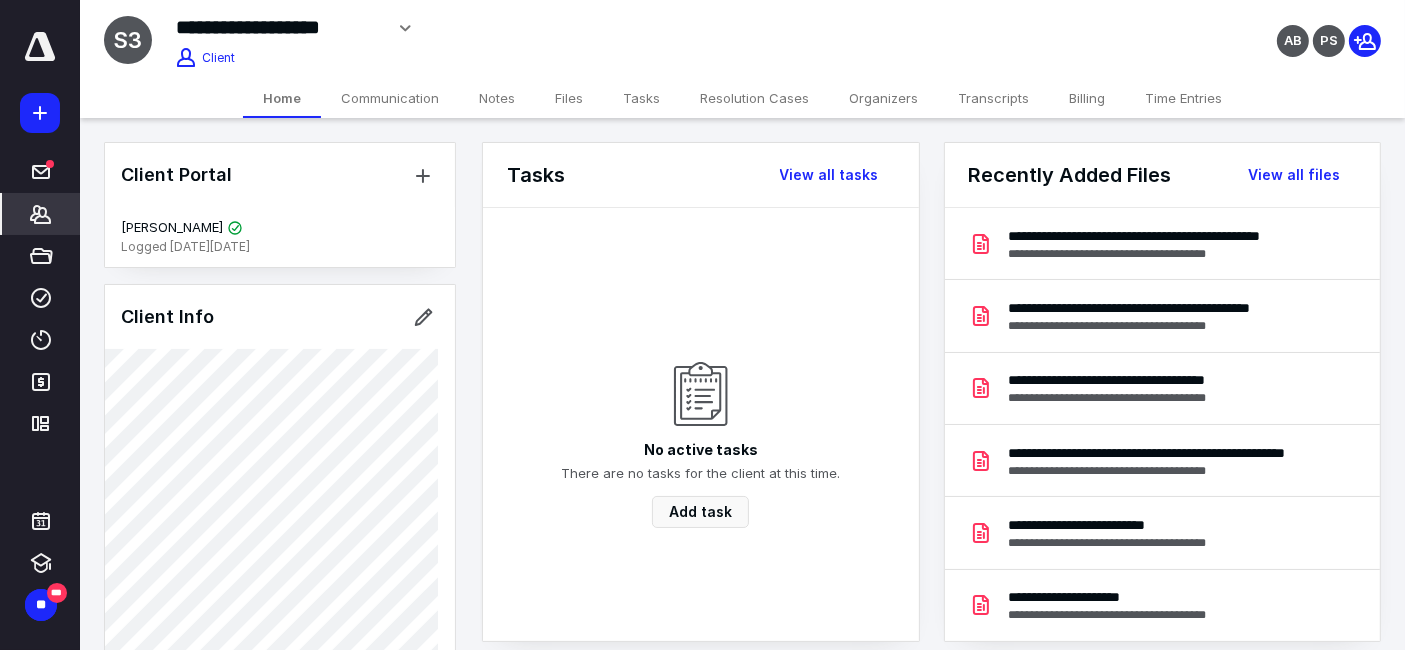 click on "Files" at bounding box center [569, 98] 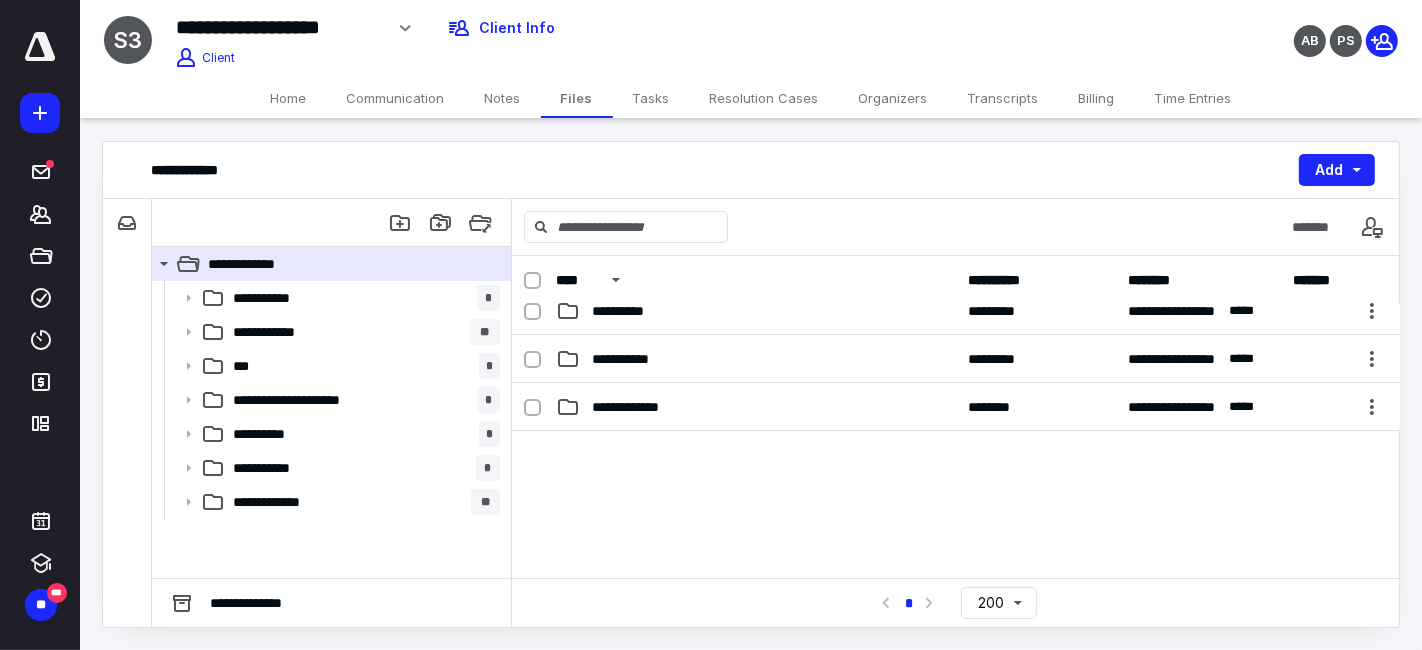 scroll, scrollTop: 111, scrollLeft: 0, axis: vertical 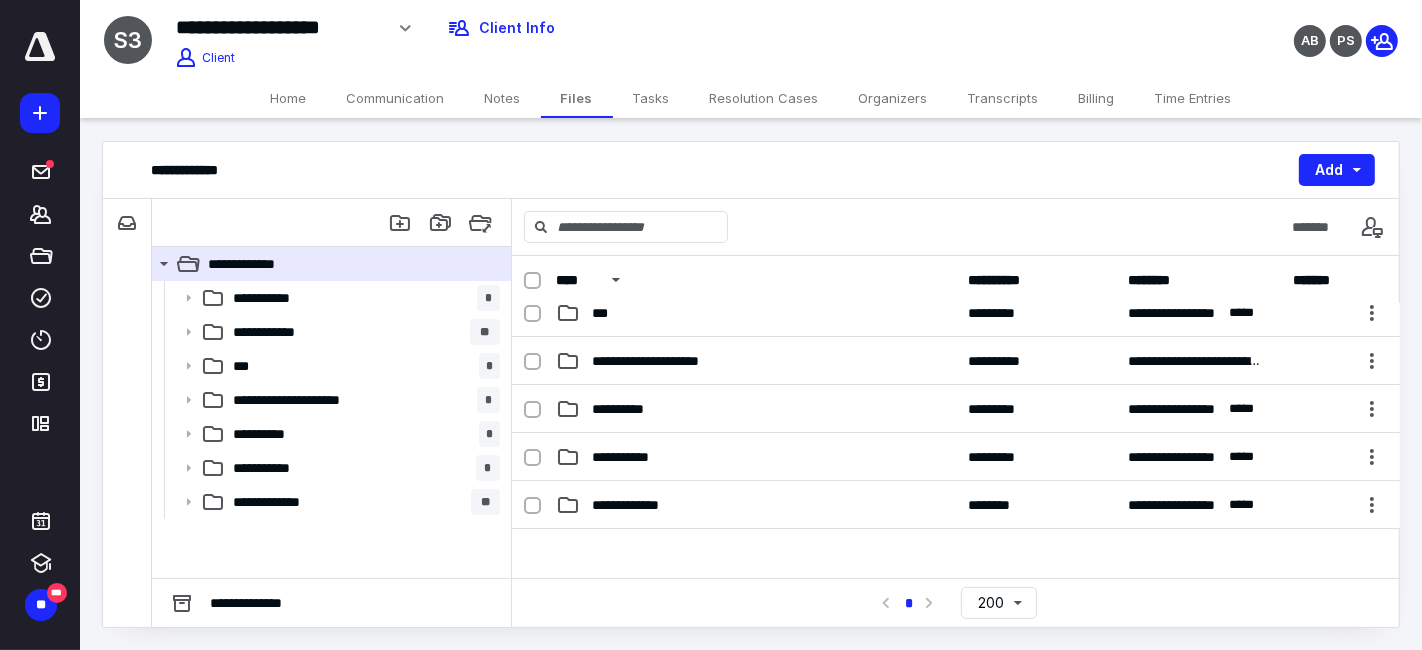click on "Communication" at bounding box center [396, 98] 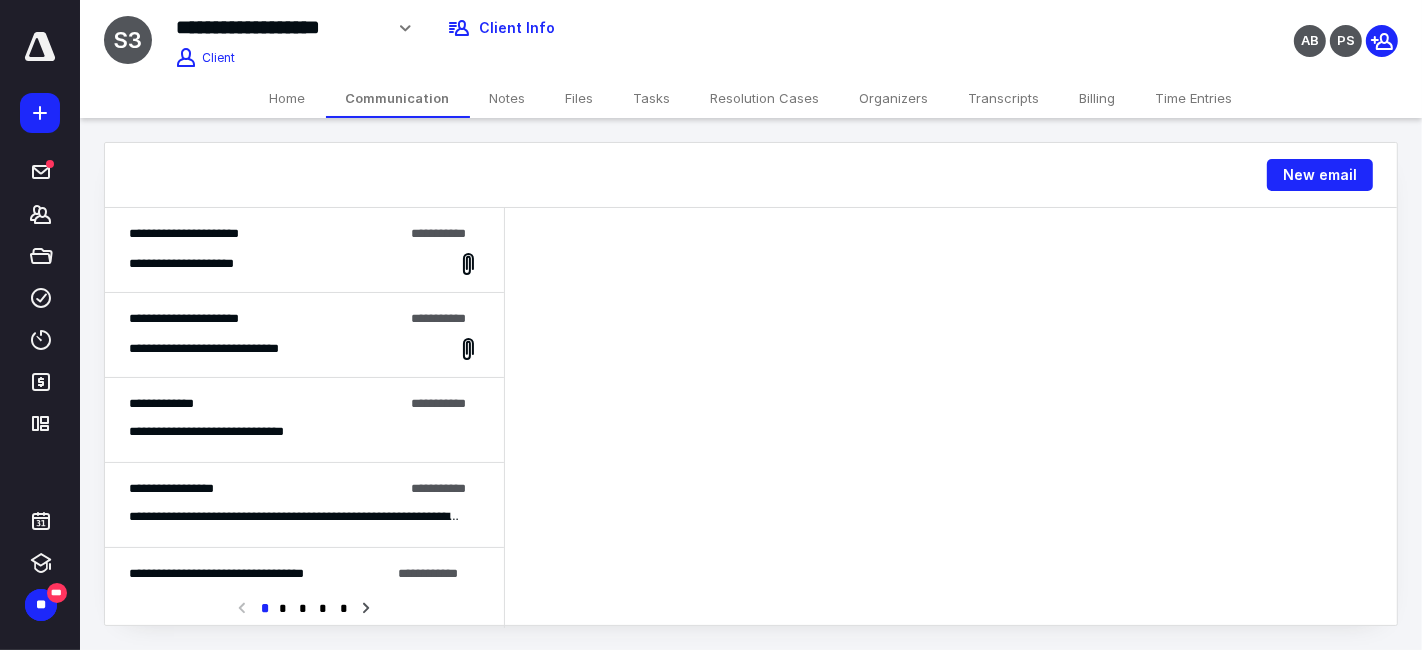 click on "**********" at bounding box center (304, 264) 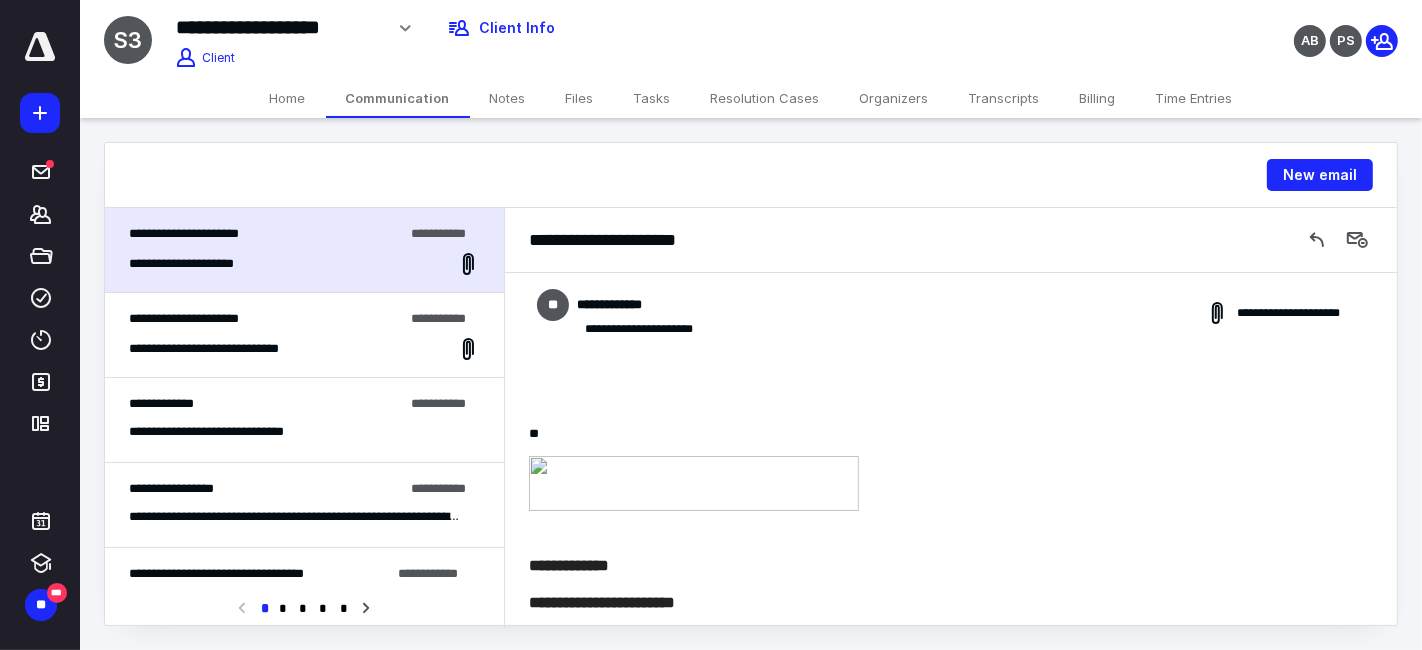 scroll, scrollTop: 311, scrollLeft: 0, axis: vertical 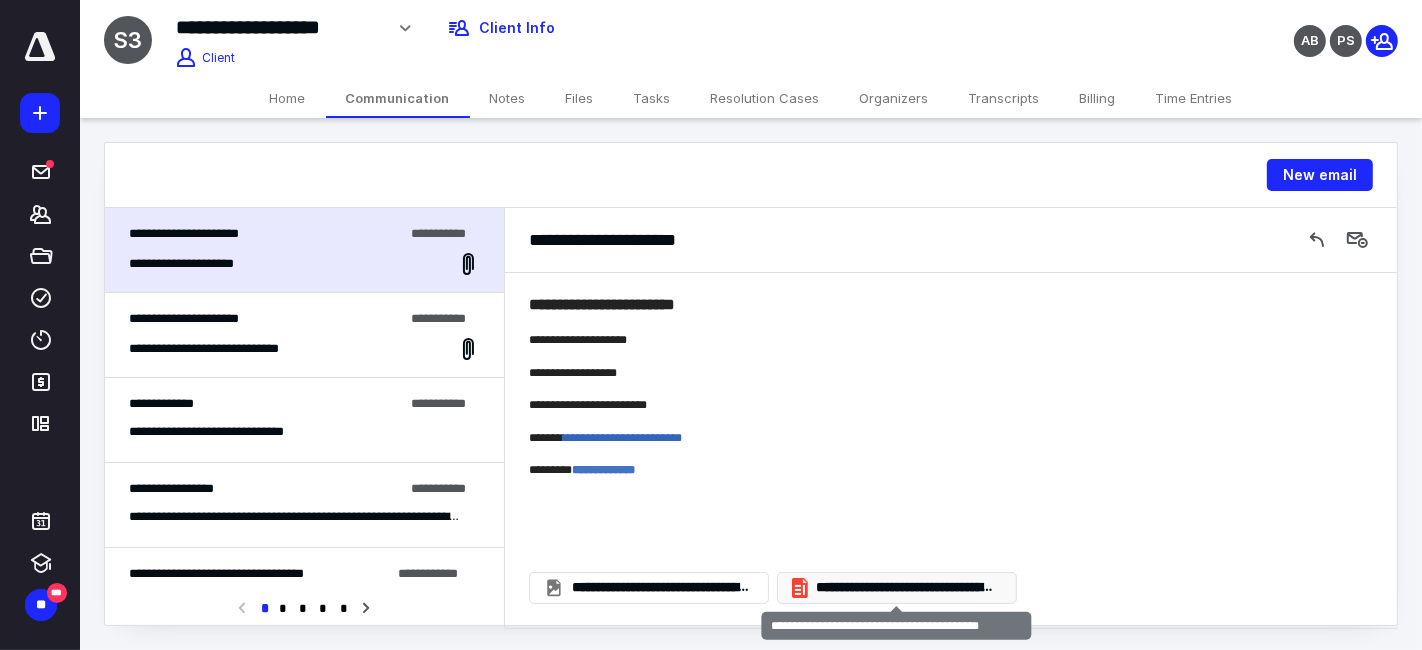click on "**********" at bounding box center [897, 588] 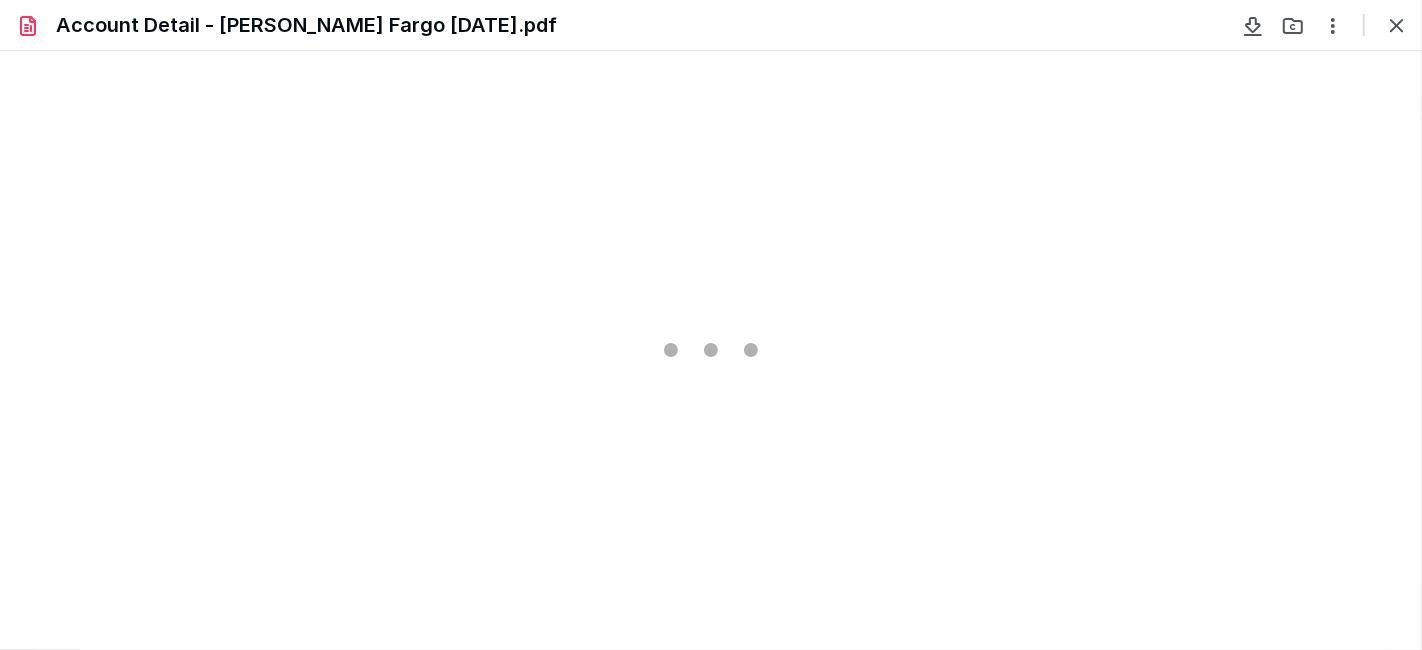 scroll, scrollTop: 0, scrollLeft: 0, axis: both 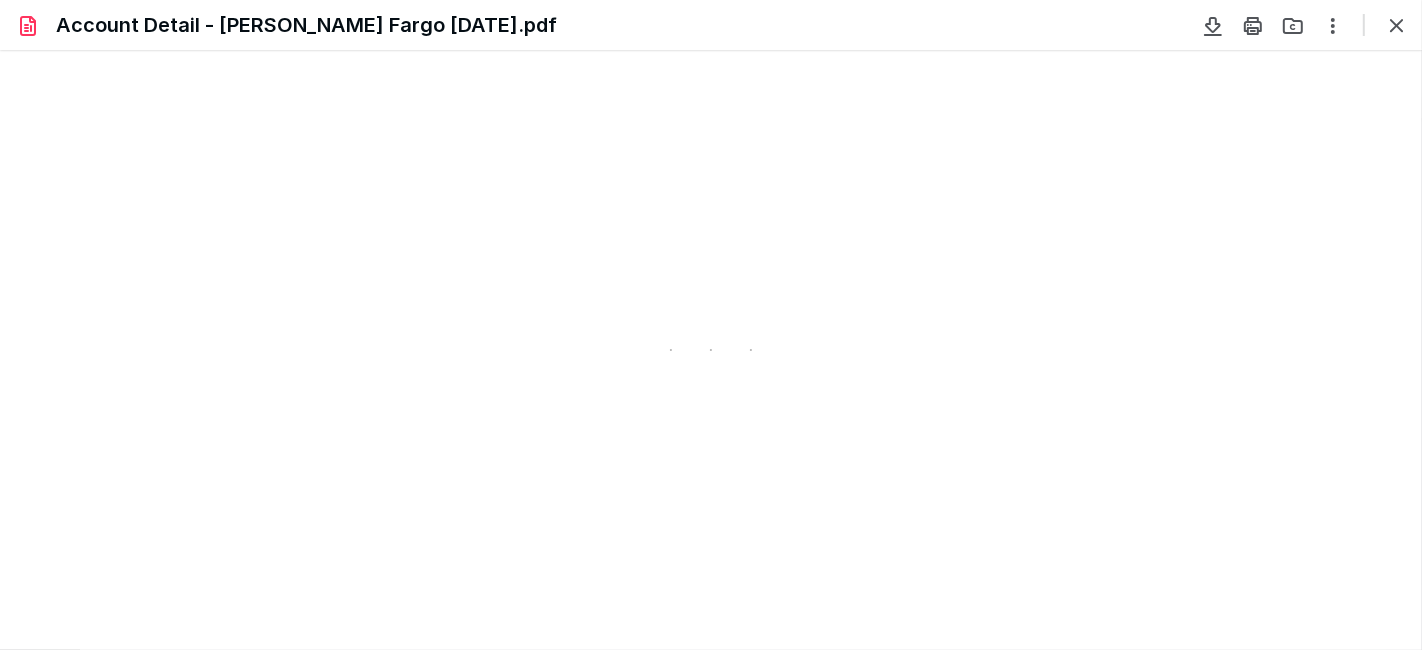 type on "71" 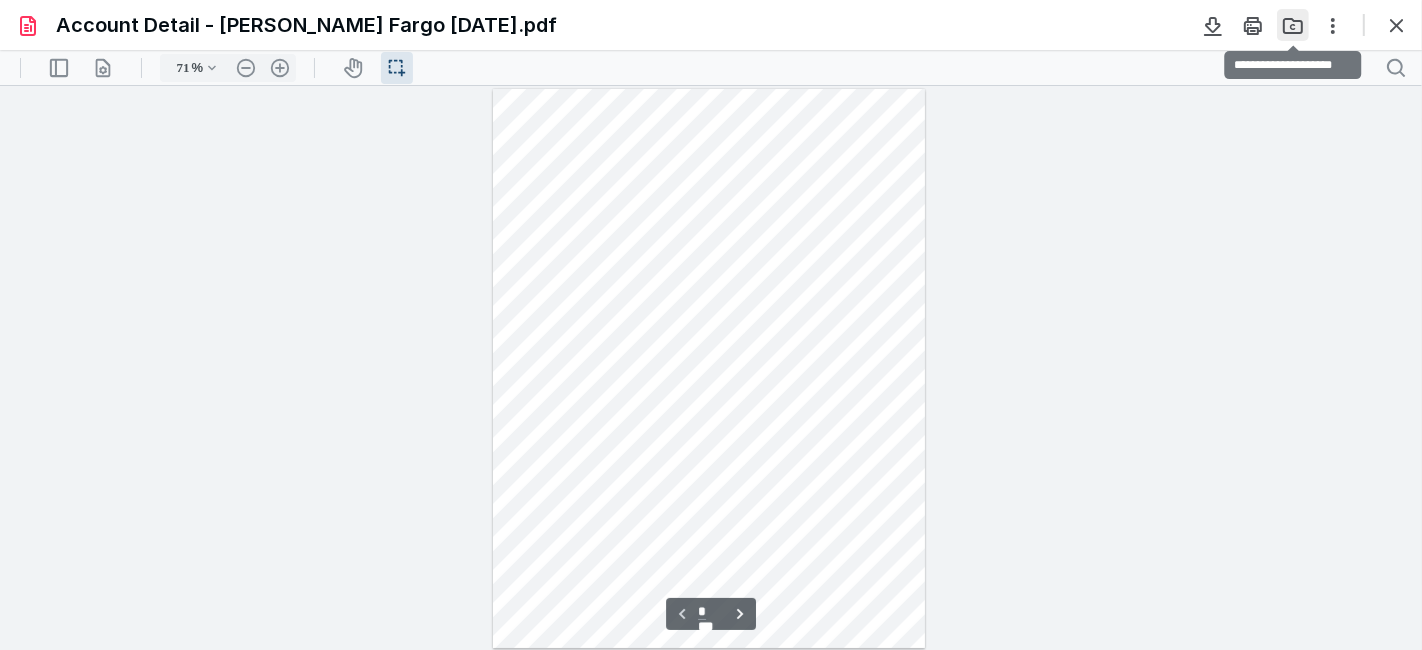 click at bounding box center (1293, 25) 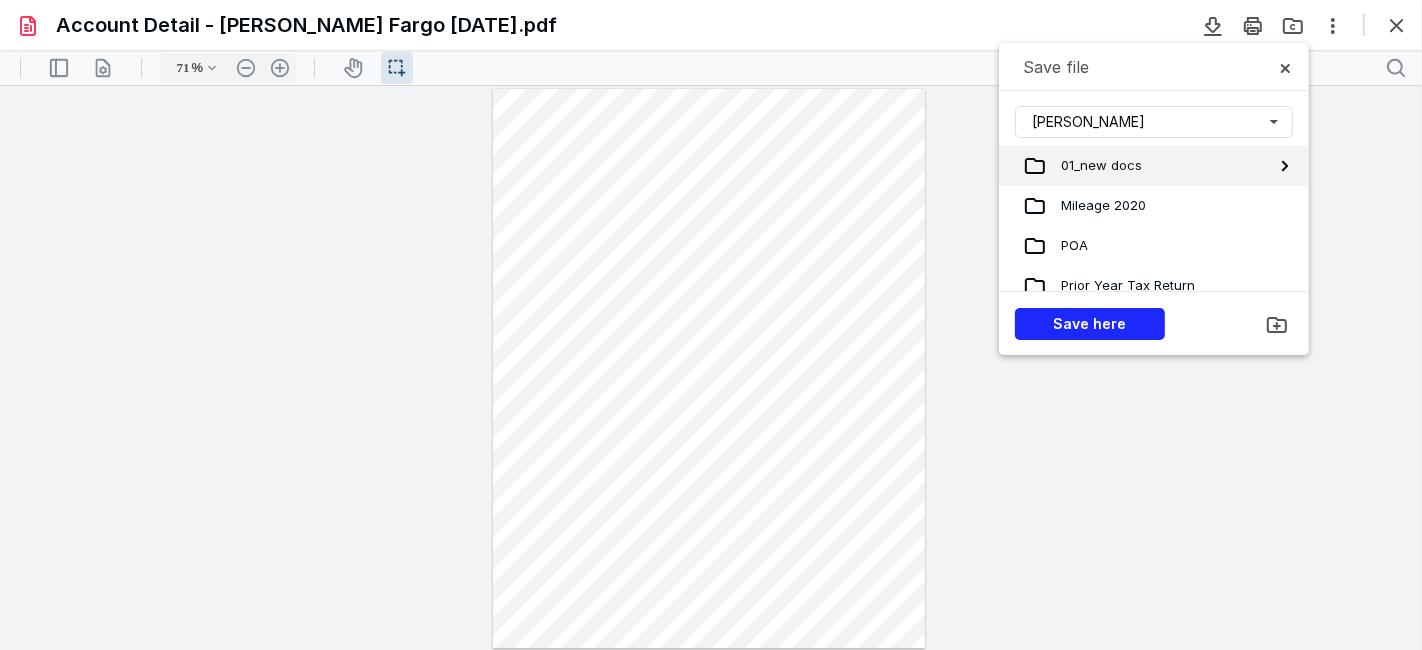click on "01_new docs" at bounding box center [1138, 166] 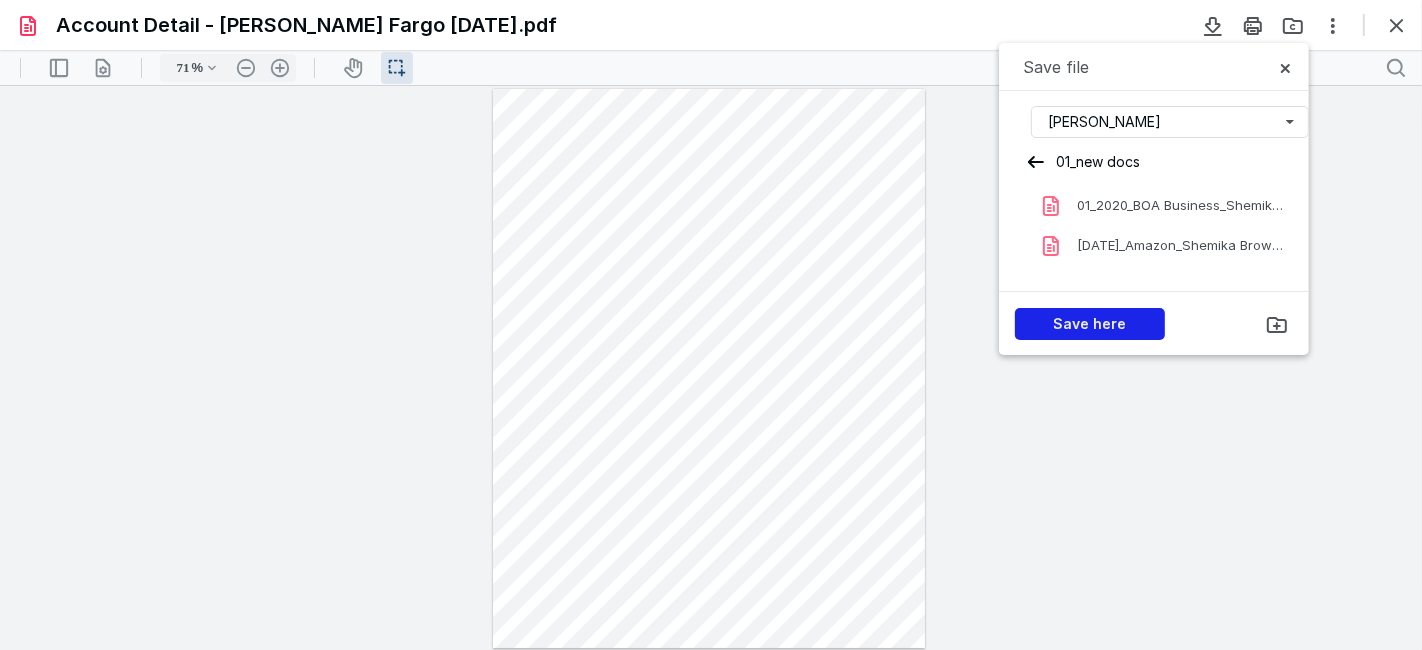 click on "Save here" at bounding box center [1090, 324] 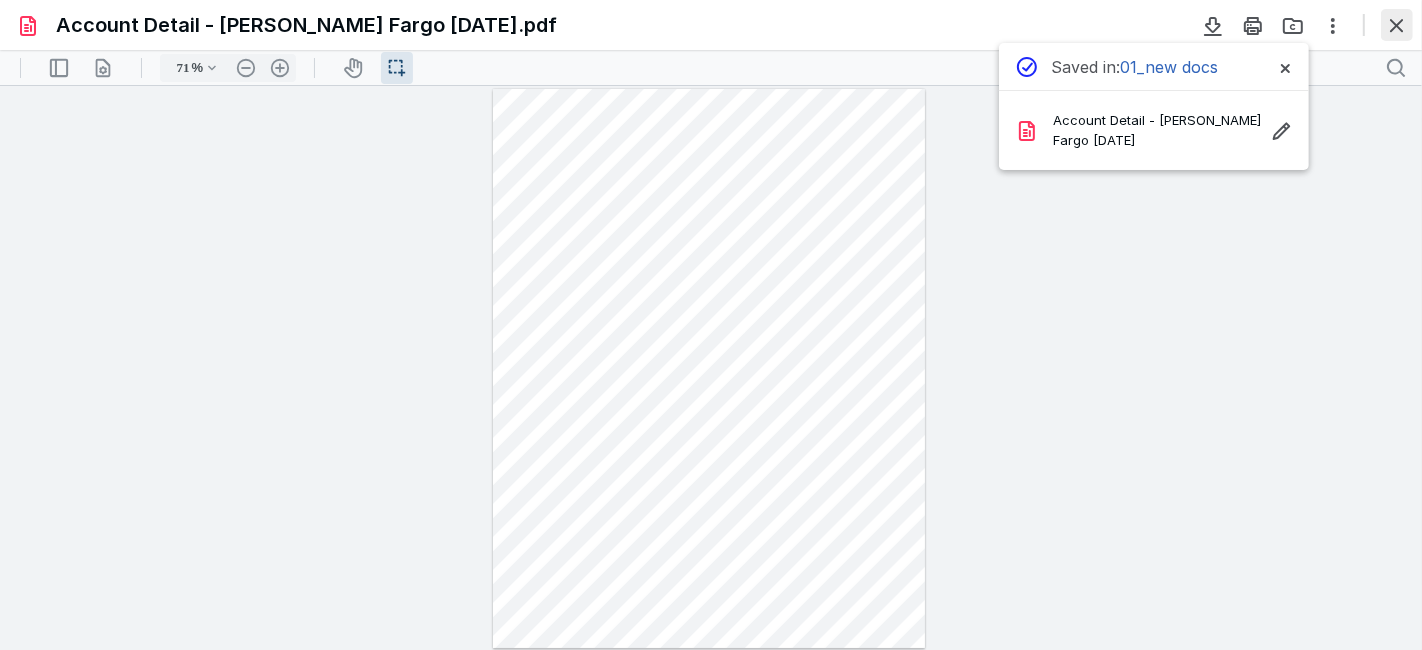 click at bounding box center [1397, 25] 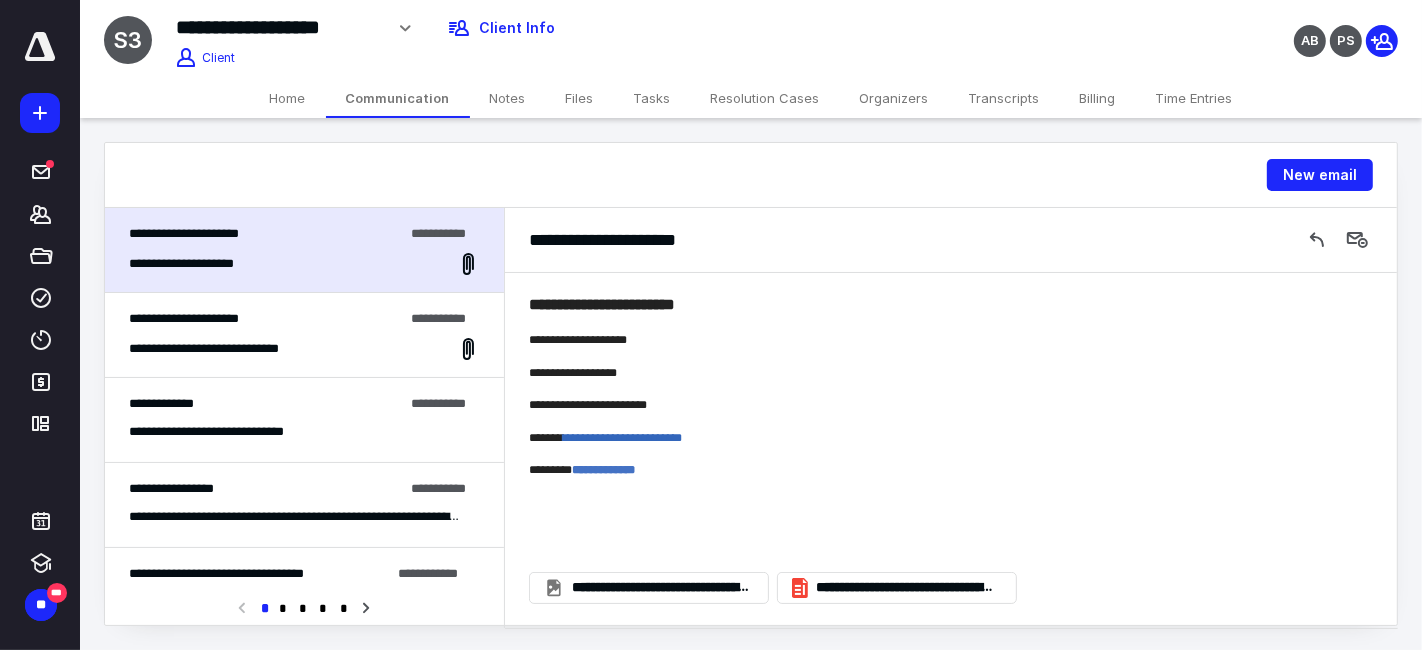 click on "Files" at bounding box center (580, 98) 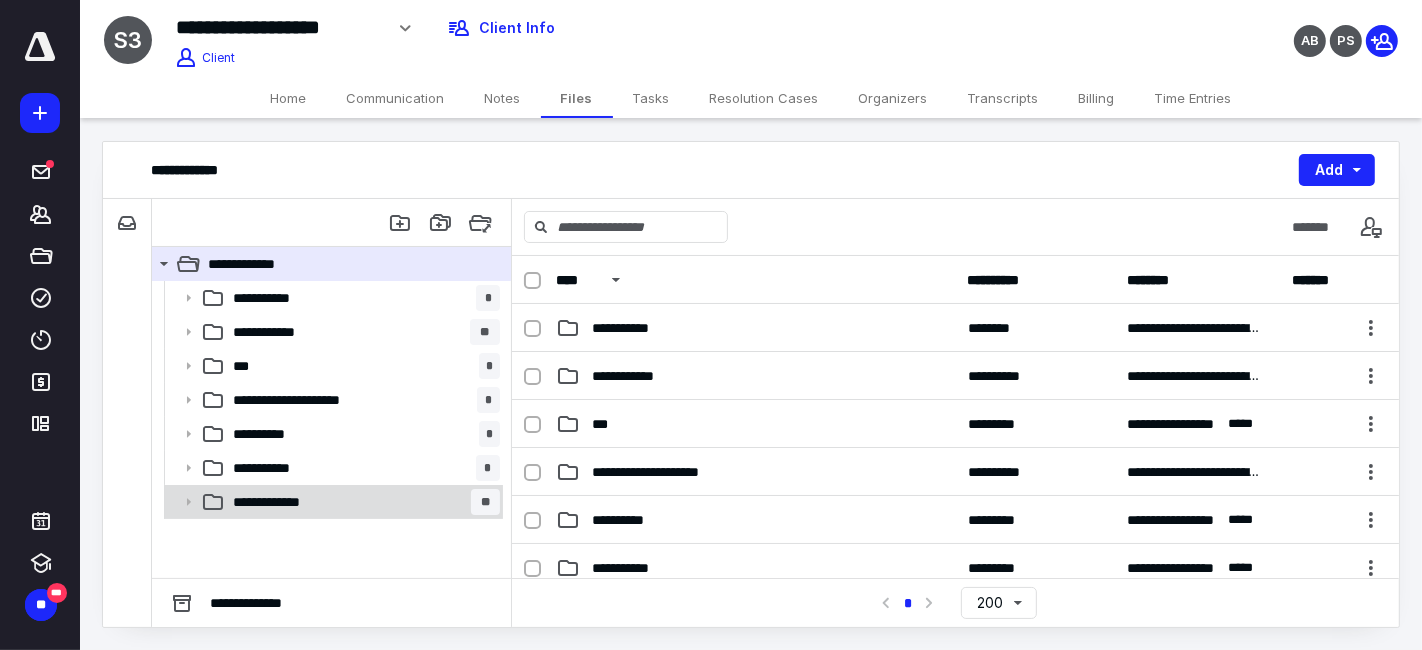 click on "**********" at bounding box center [362, 502] 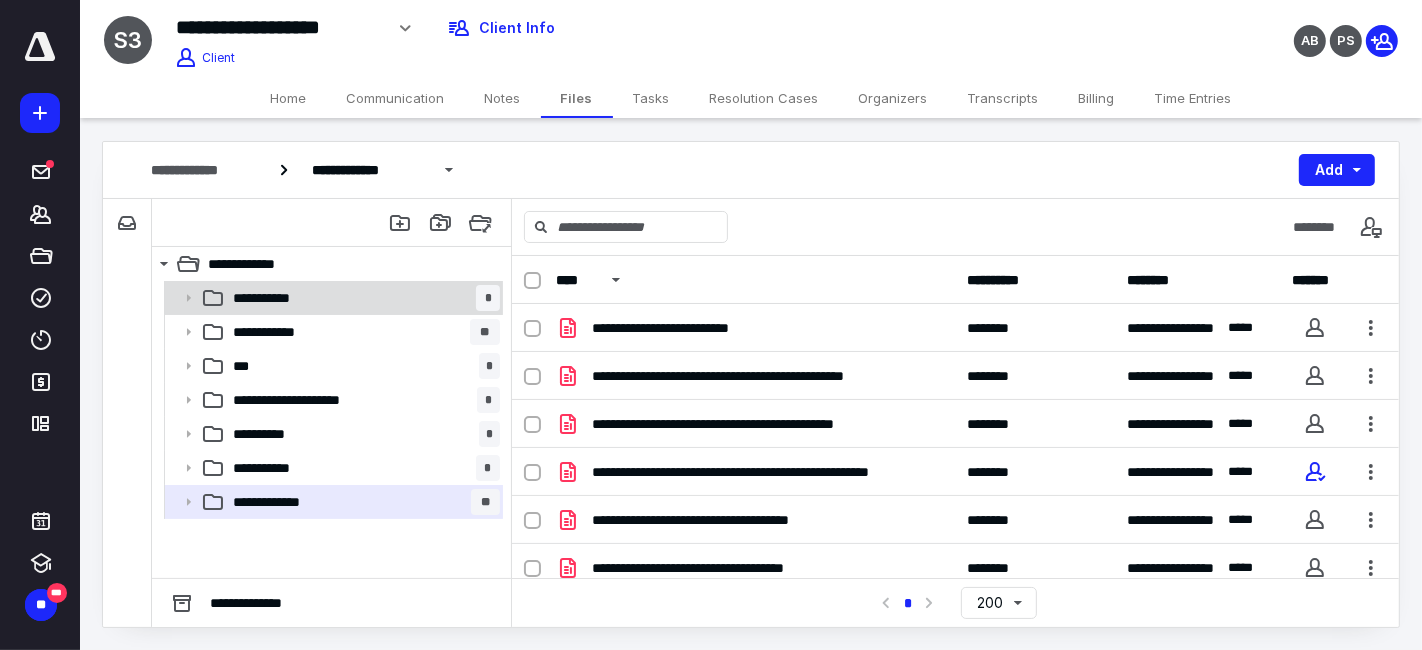 click on "**********" at bounding box center (362, 298) 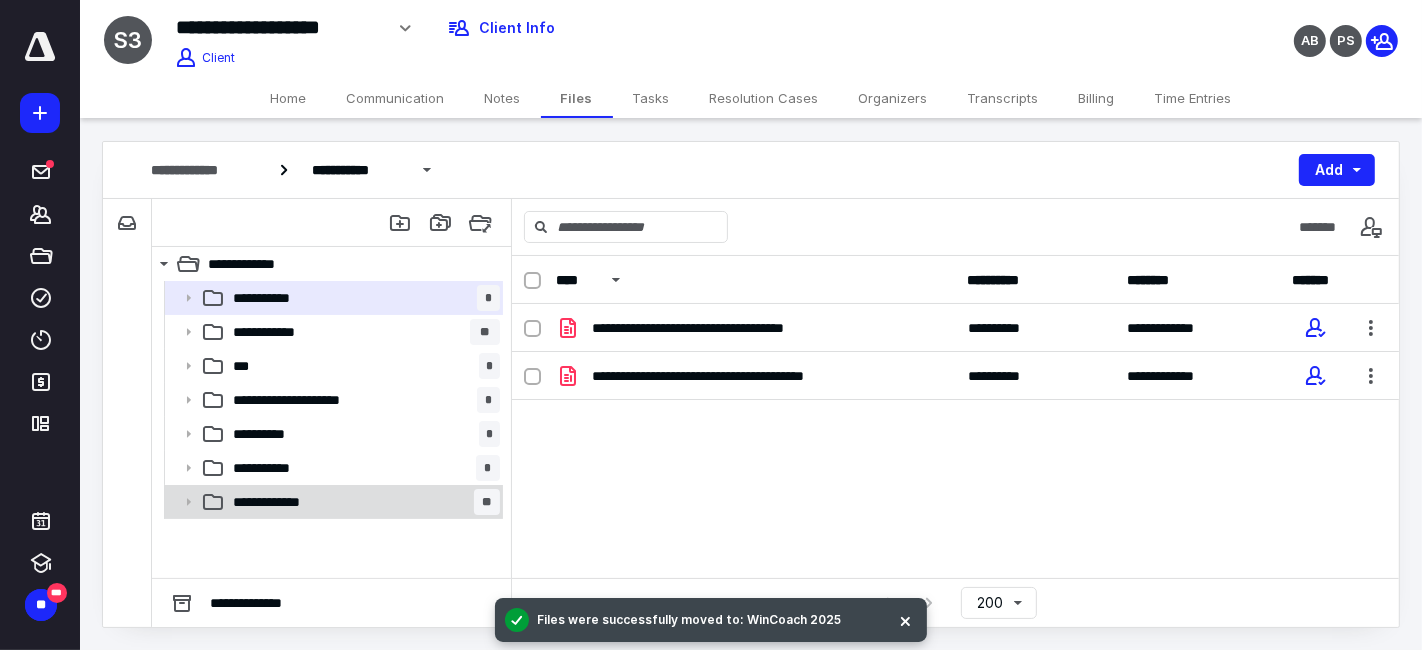click on "**********" at bounding box center [362, 502] 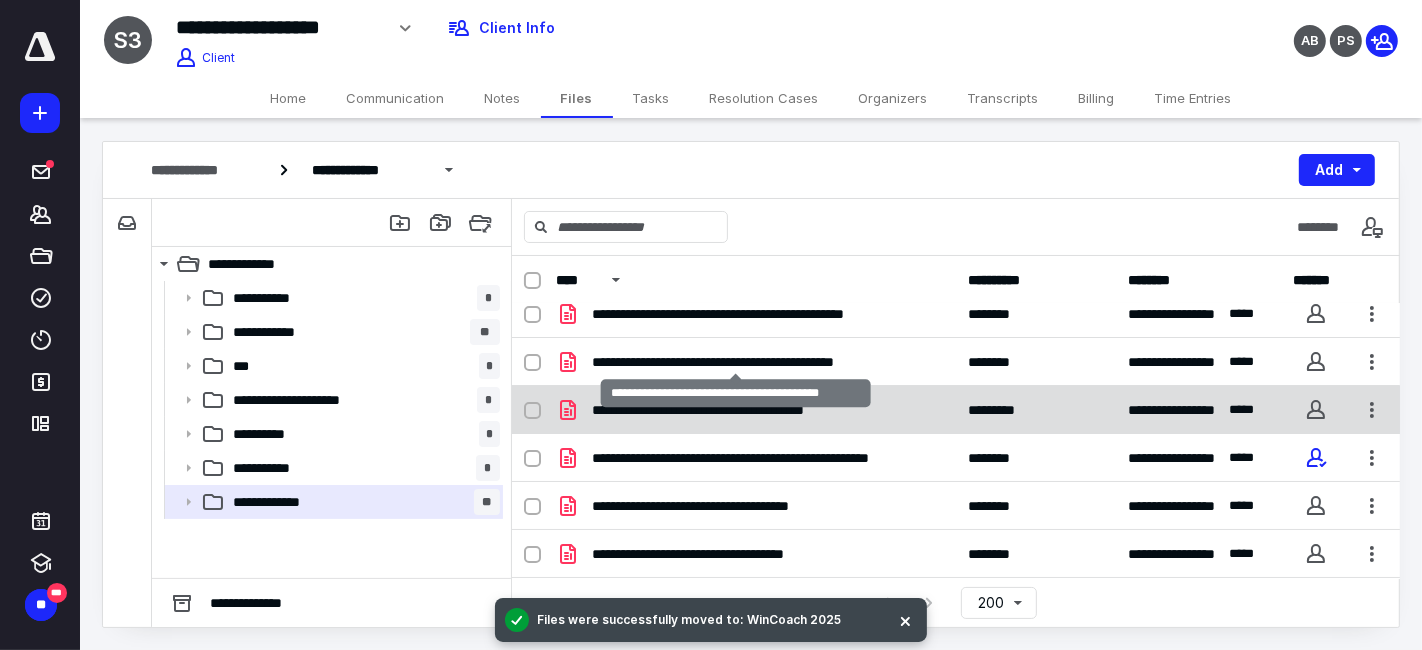 scroll, scrollTop: 111, scrollLeft: 0, axis: vertical 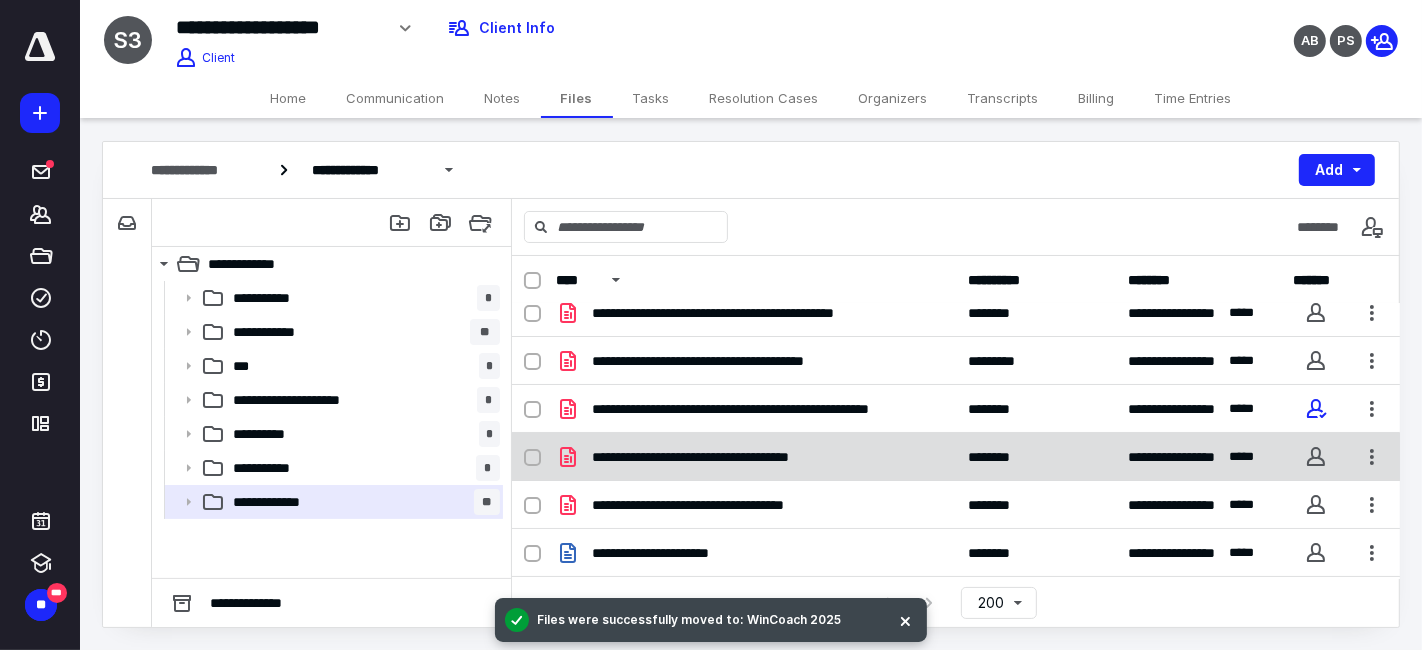 click on "**********" at bounding box center [734, 457] 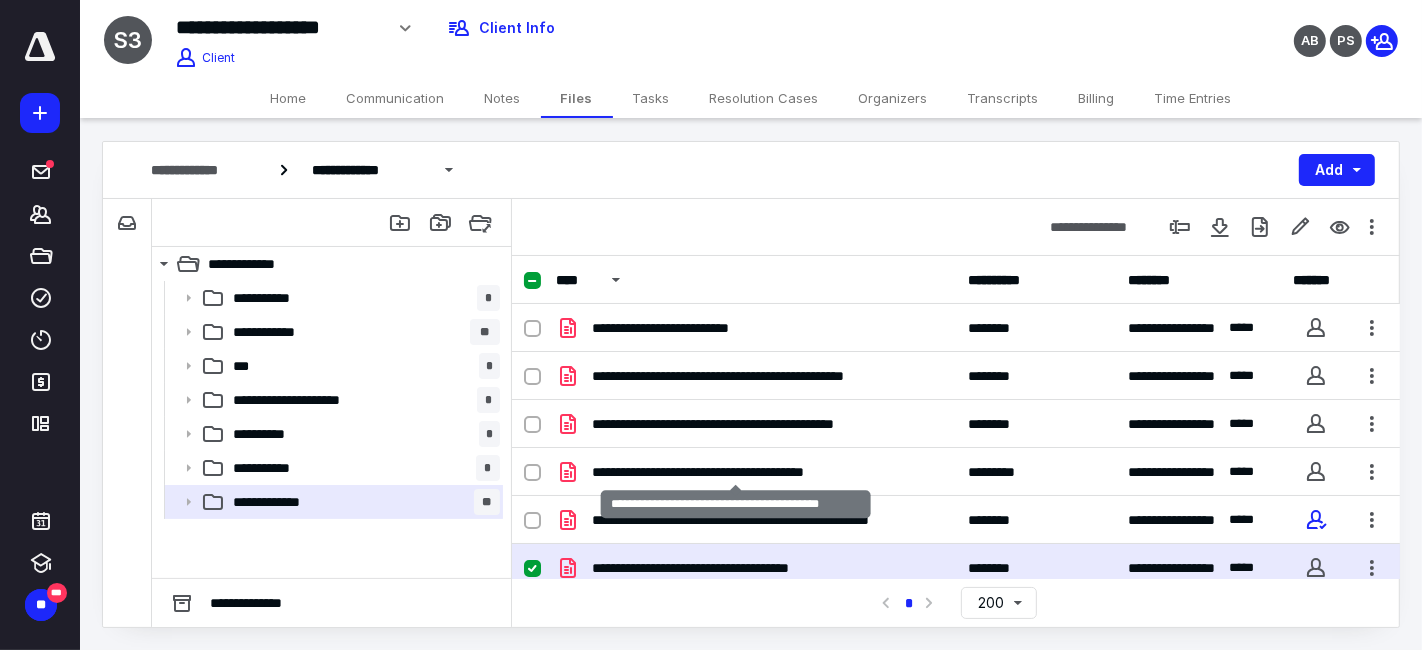 scroll, scrollTop: 222, scrollLeft: 0, axis: vertical 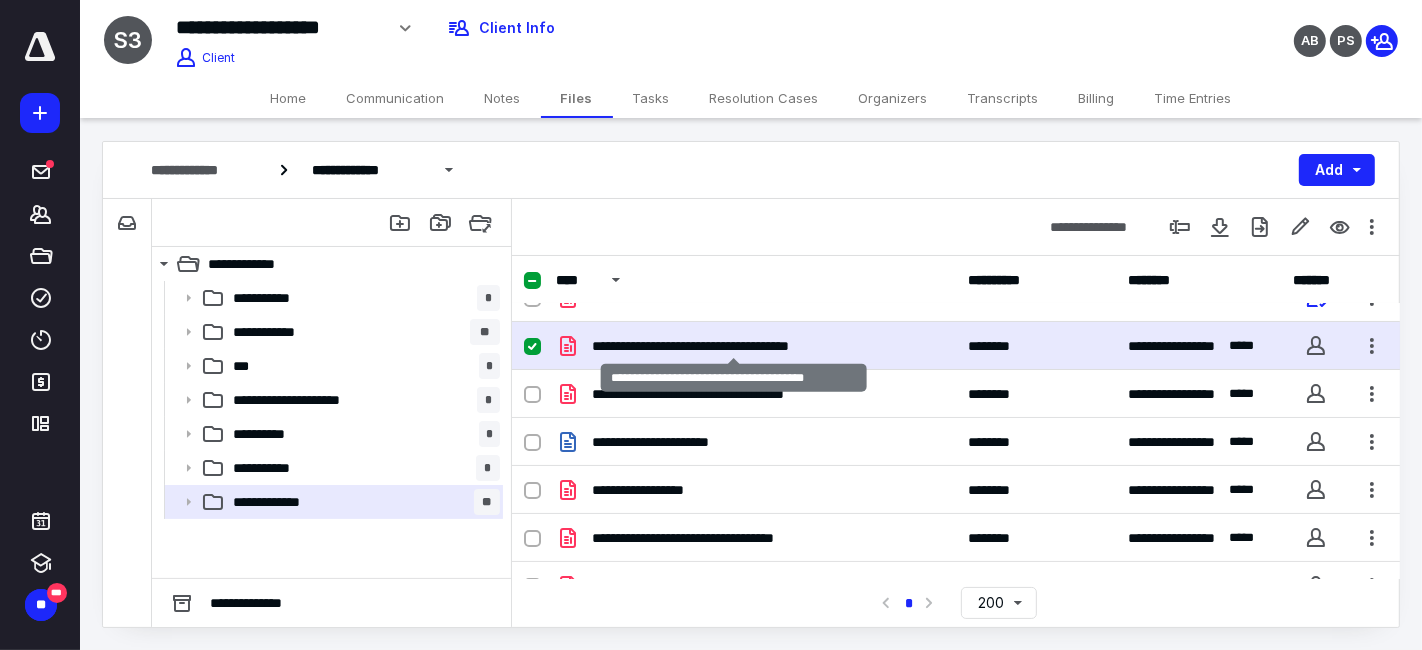 click on "**********" at bounding box center [734, 346] 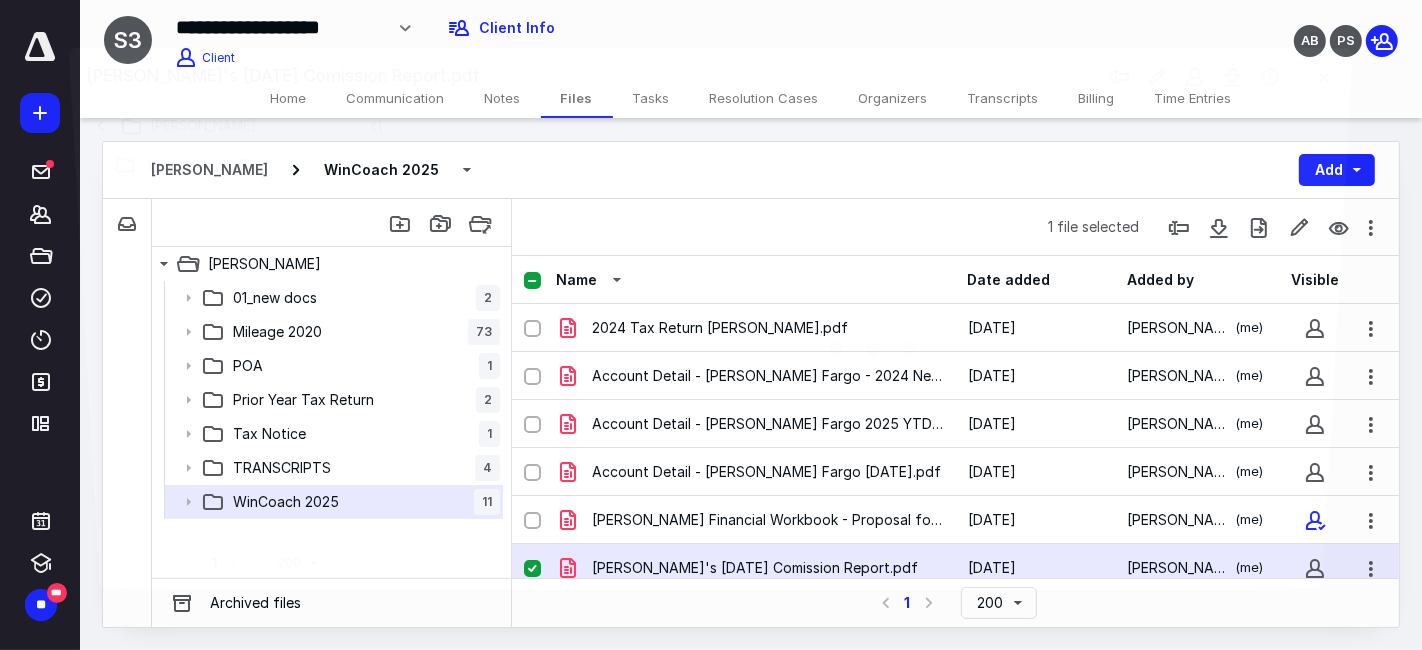 scroll, scrollTop: 222, scrollLeft: 0, axis: vertical 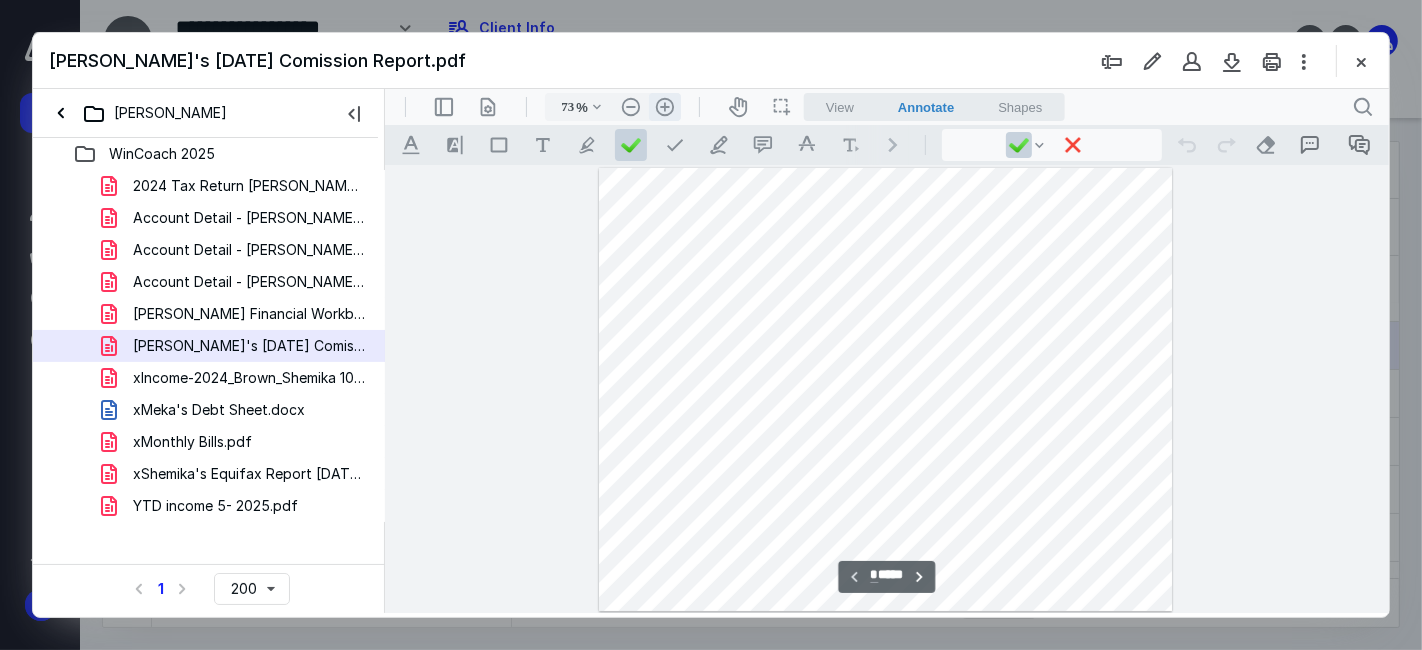 click on ".cls-1{fill:#abb0c4;} icon - header - zoom - in - line" at bounding box center [664, 106] 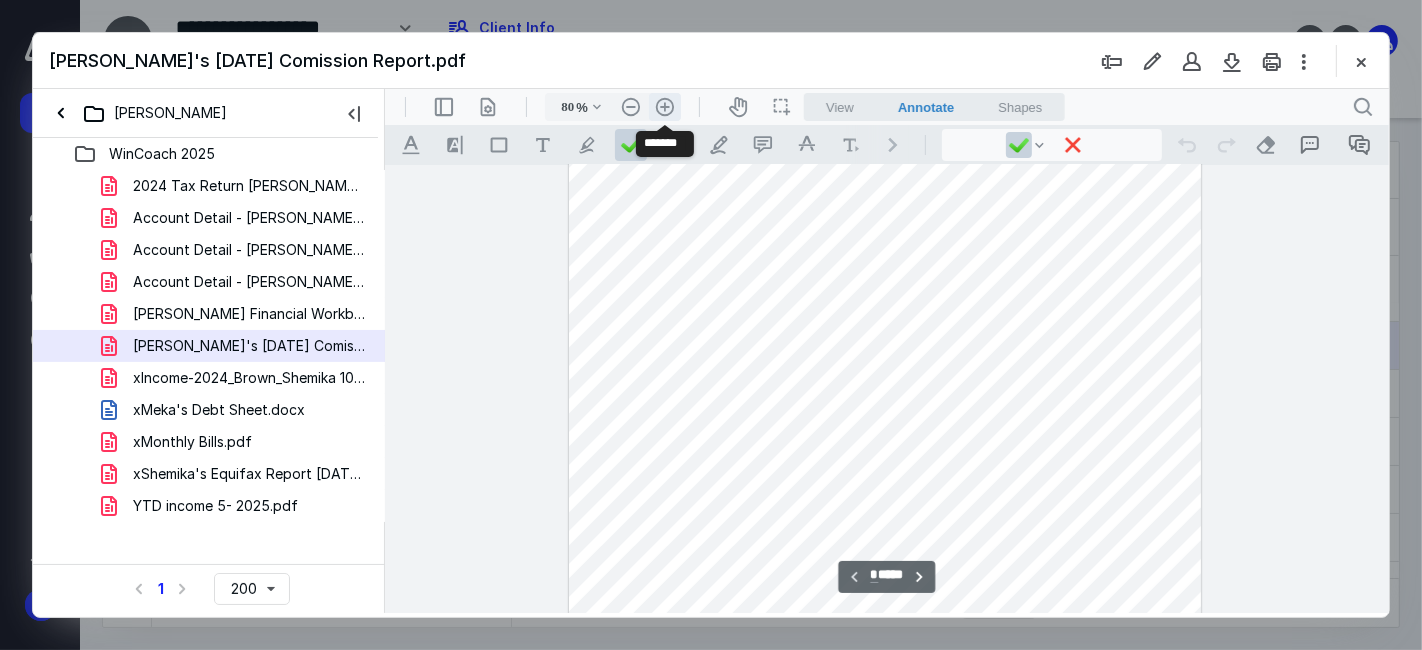 click on ".cls-1{fill:#abb0c4;} icon - header - zoom - in - line" at bounding box center (664, 106) 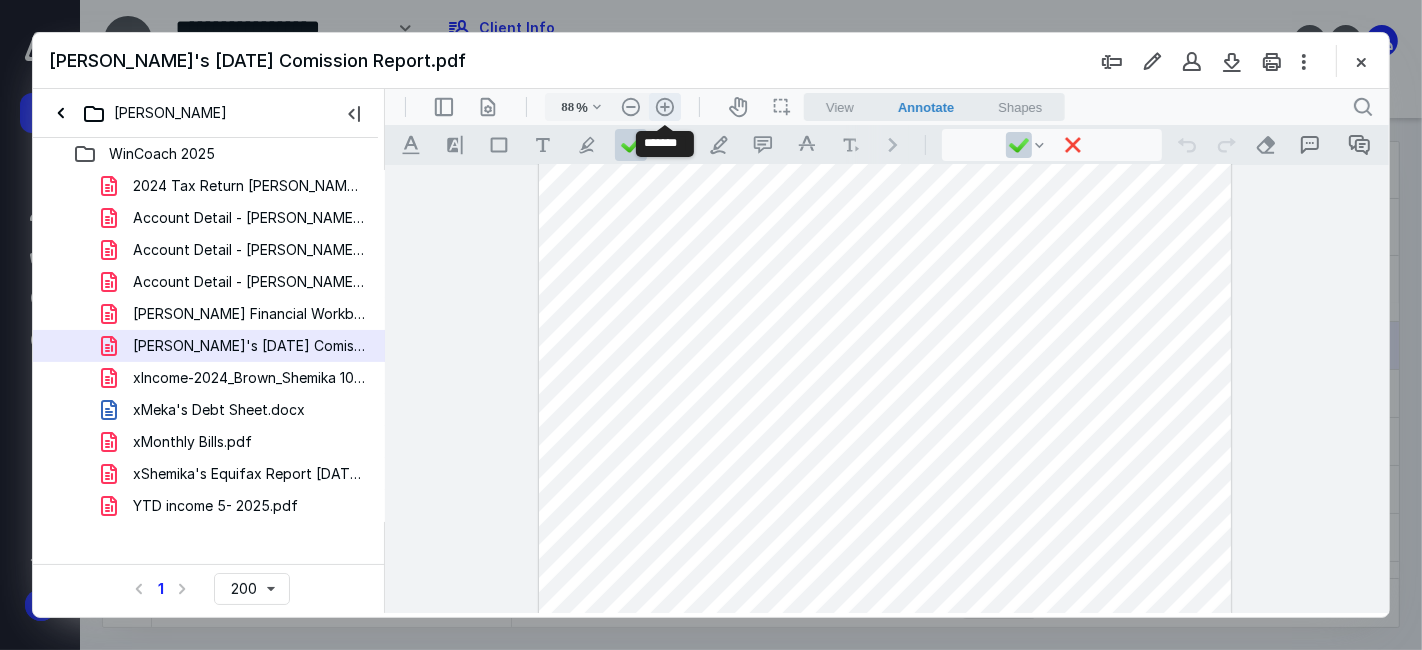 click on ".cls-1{fill:#abb0c4;} icon - header - zoom - in - line" at bounding box center [664, 106] 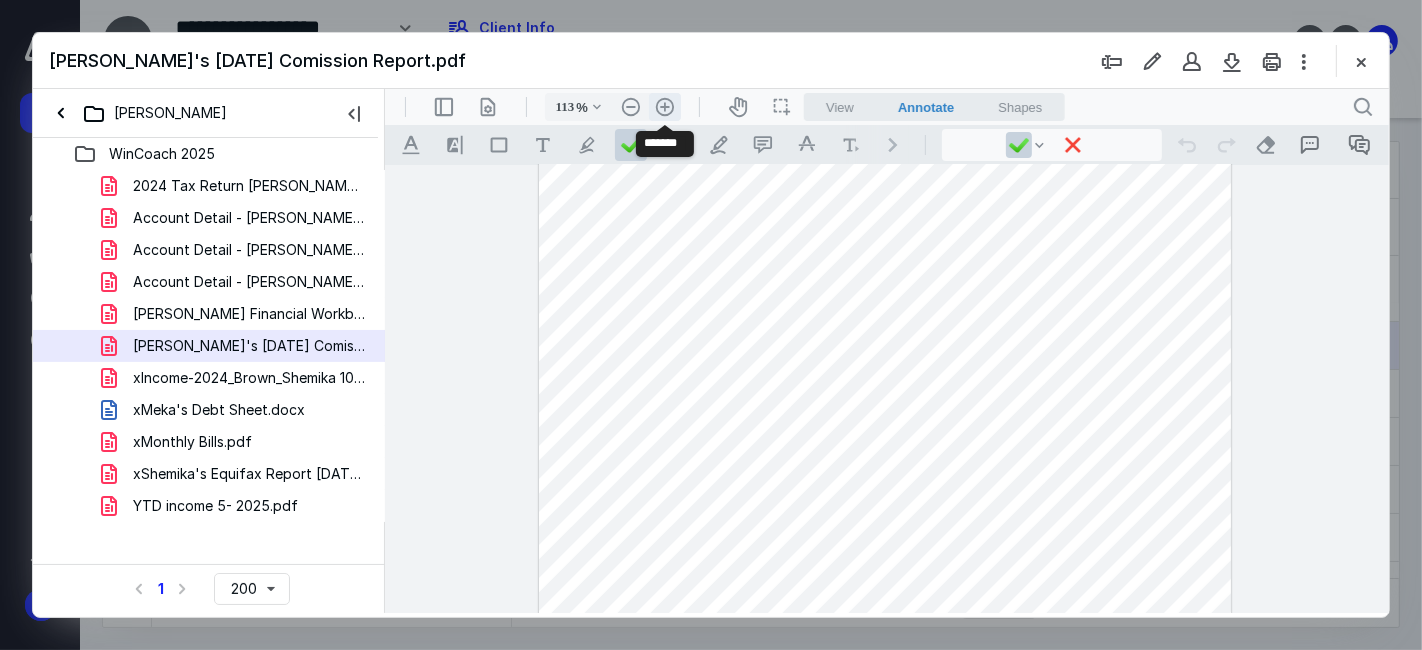 scroll, scrollTop: 102, scrollLeft: 0, axis: vertical 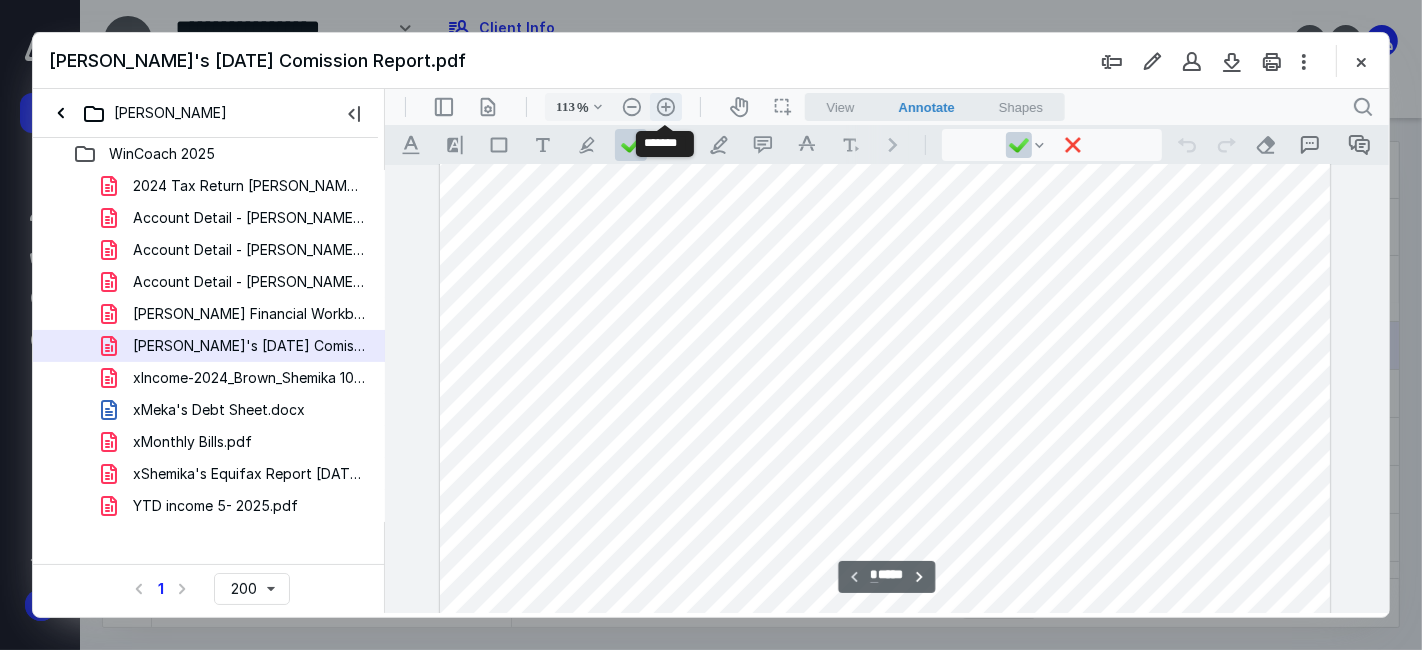 click on ".cls-1{fill:#abb0c4;} icon - header - zoom - in - line" at bounding box center [665, 106] 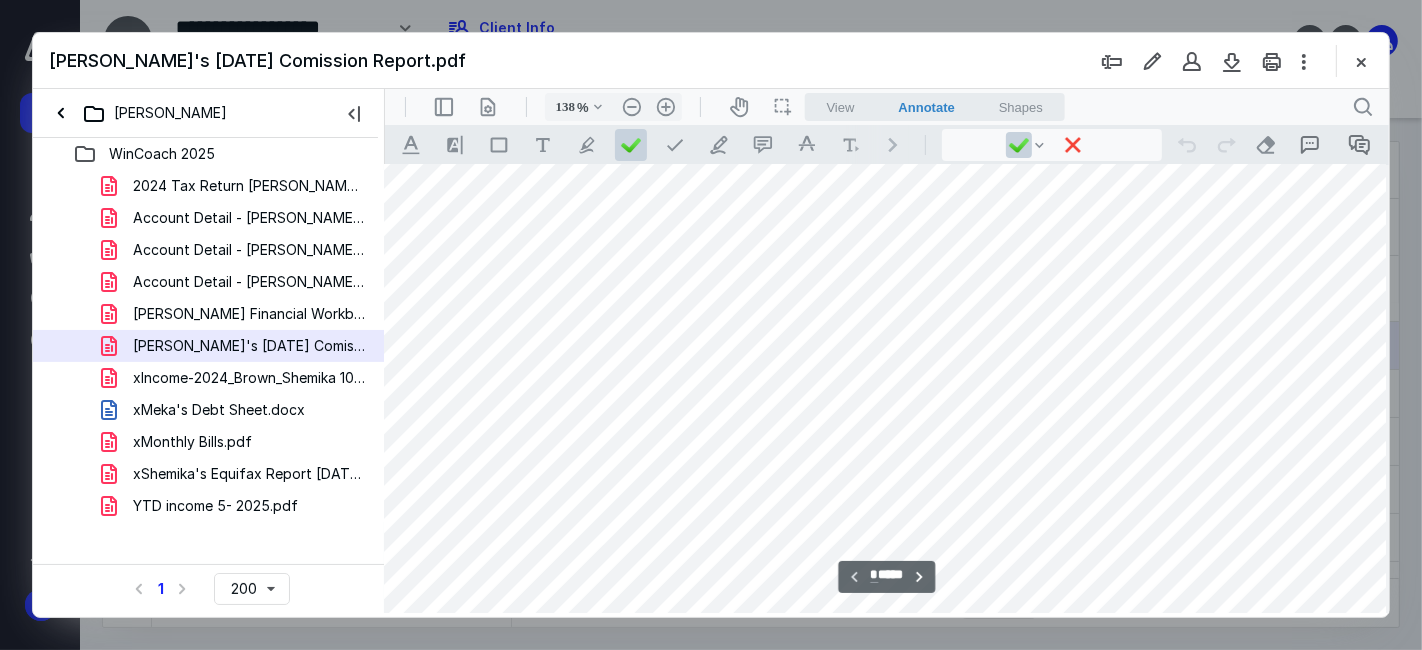 scroll, scrollTop: 0, scrollLeft: 52, axis: horizontal 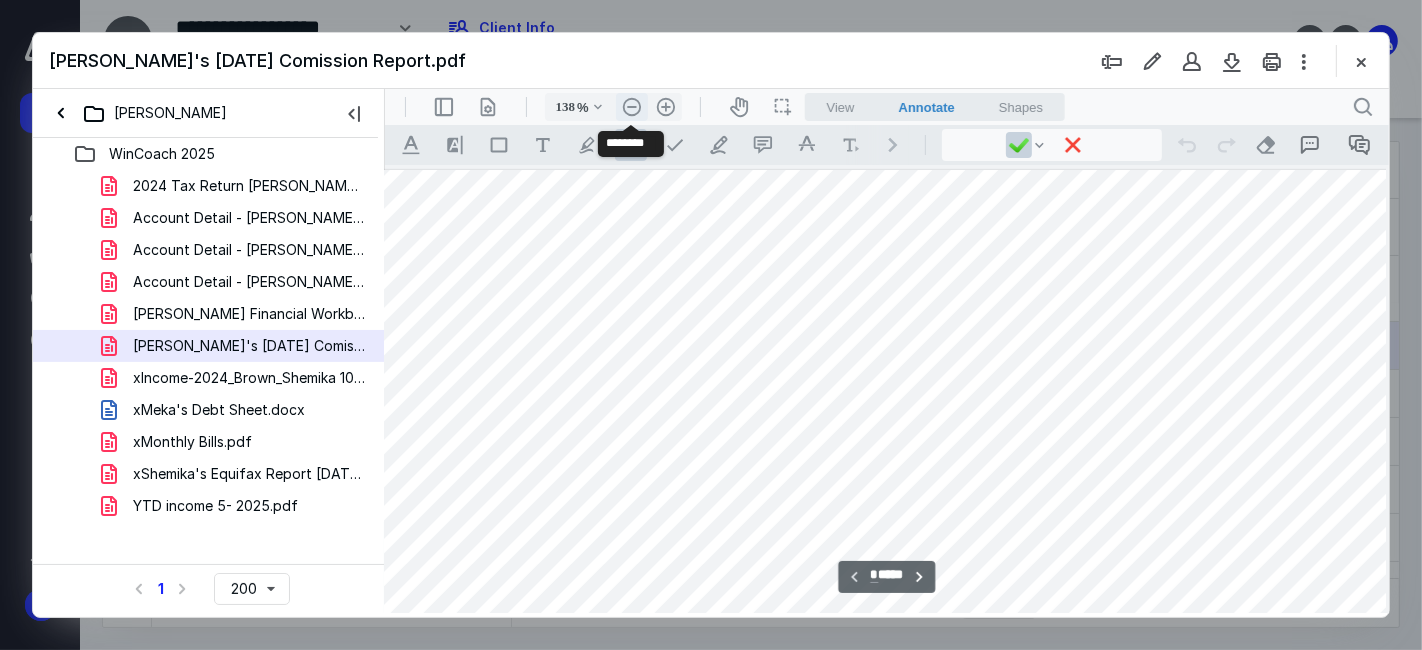 click on ".cls-1{fill:#abb0c4;} icon - header - zoom - out - line" at bounding box center [631, 106] 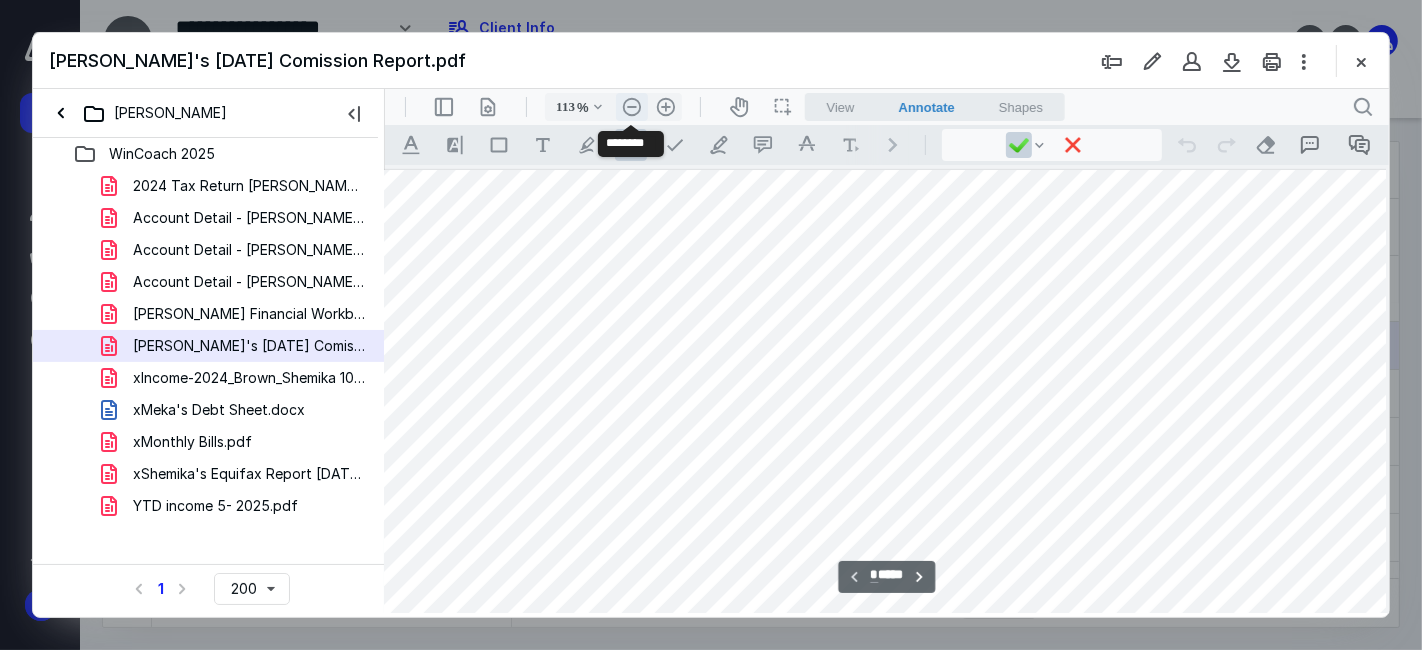 scroll, scrollTop: 0, scrollLeft: 0, axis: both 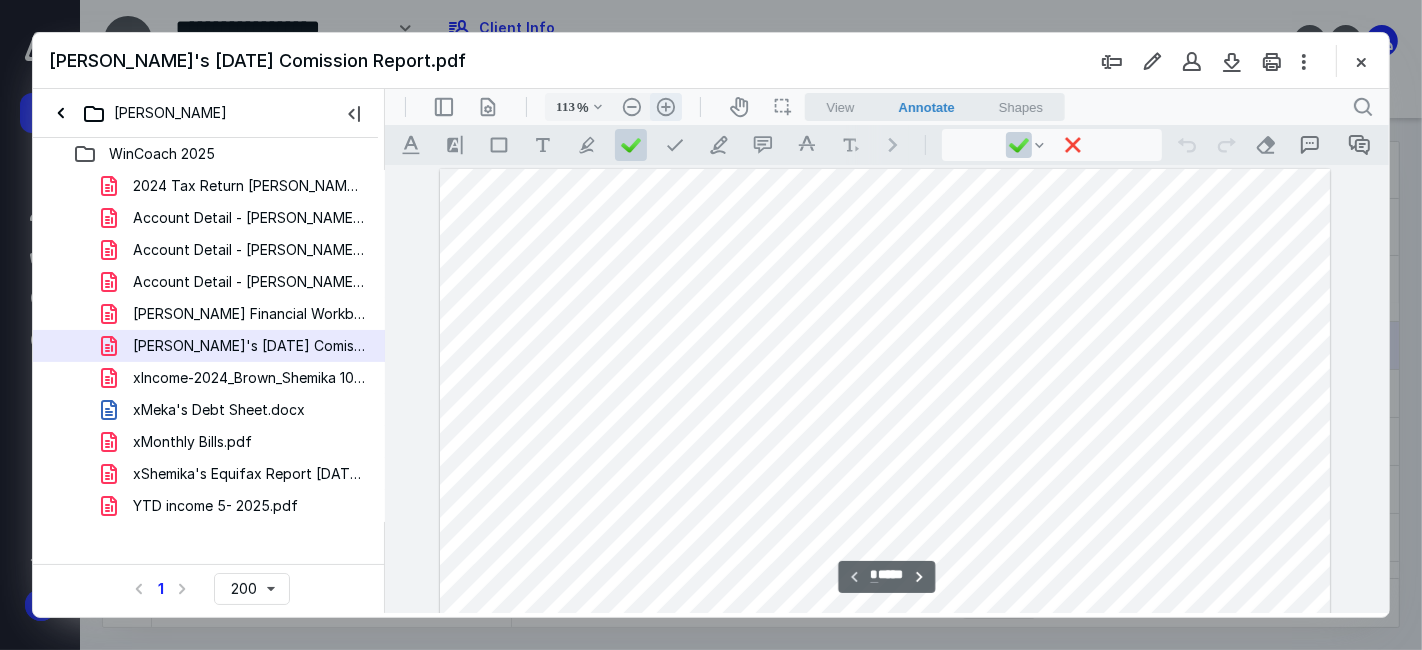 click on ".cls-1{fill:#abb0c4;} icon - header - zoom - in - line" at bounding box center [665, 106] 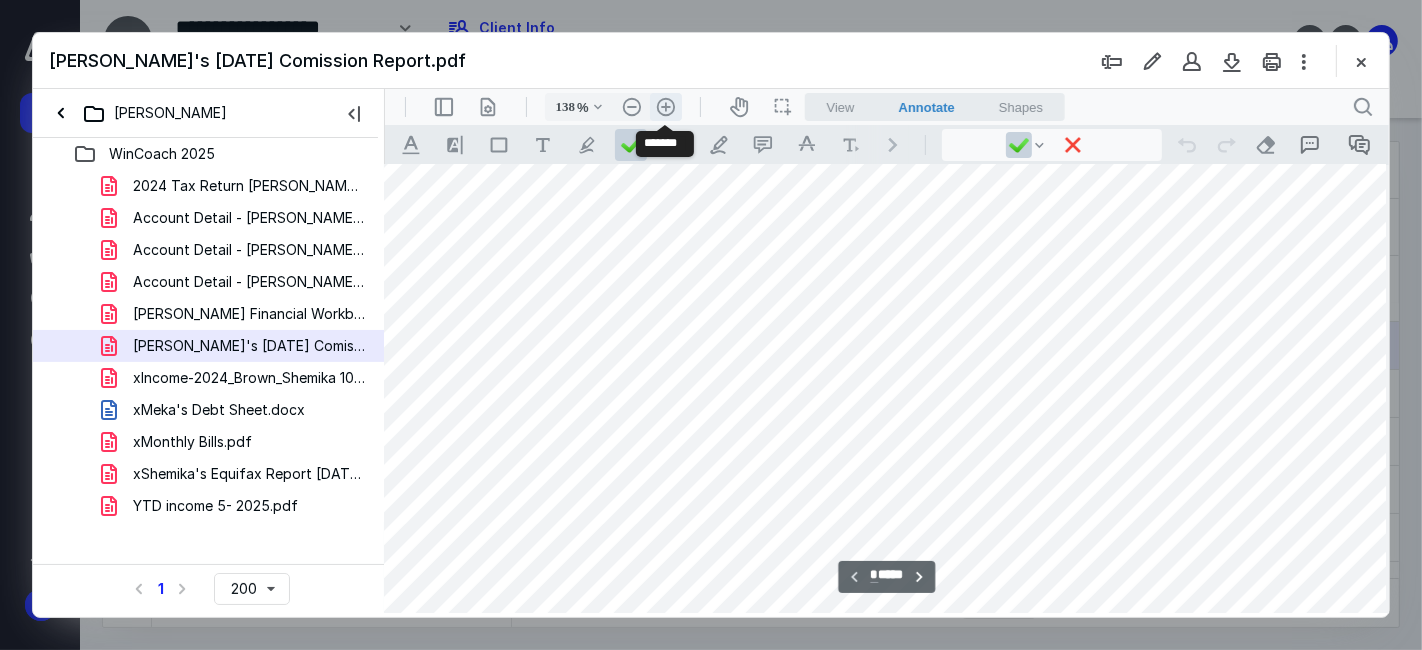 click on ".cls-1{fill:#abb0c4;} icon - header - zoom - in - line" at bounding box center [665, 106] 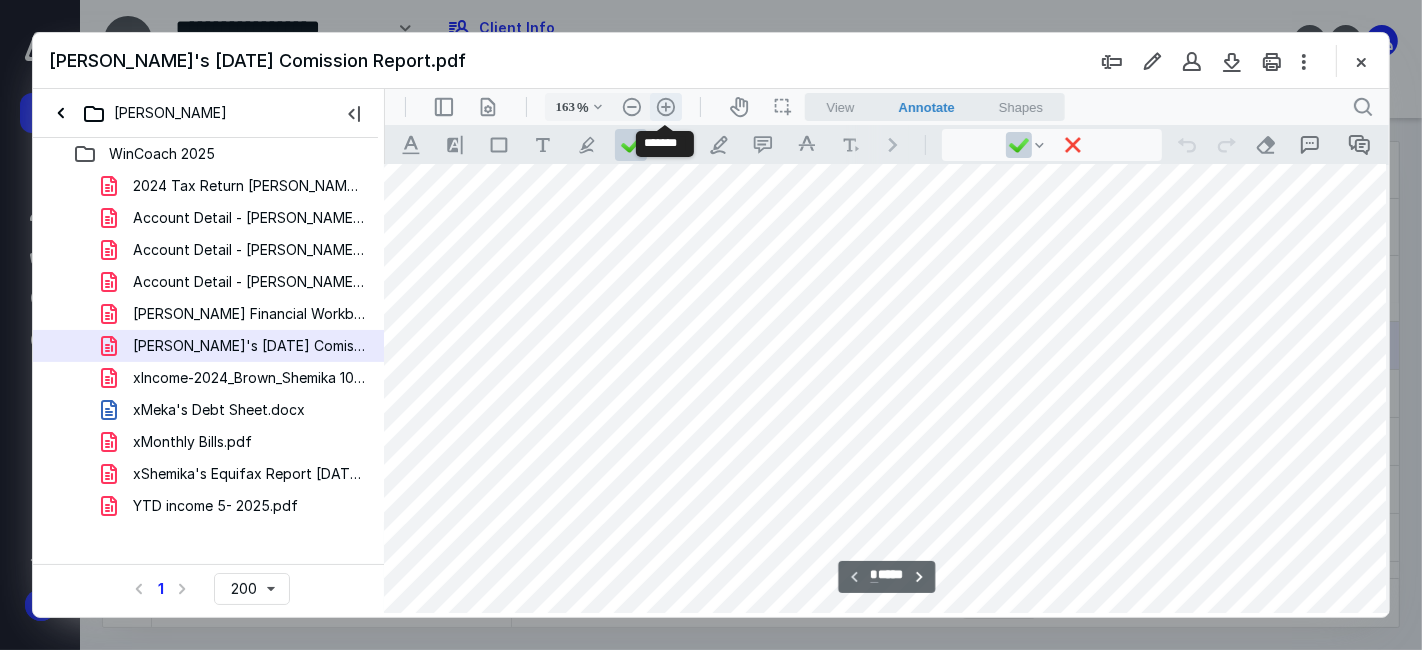 scroll, scrollTop: 82, scrollLeft: 153, axis: both 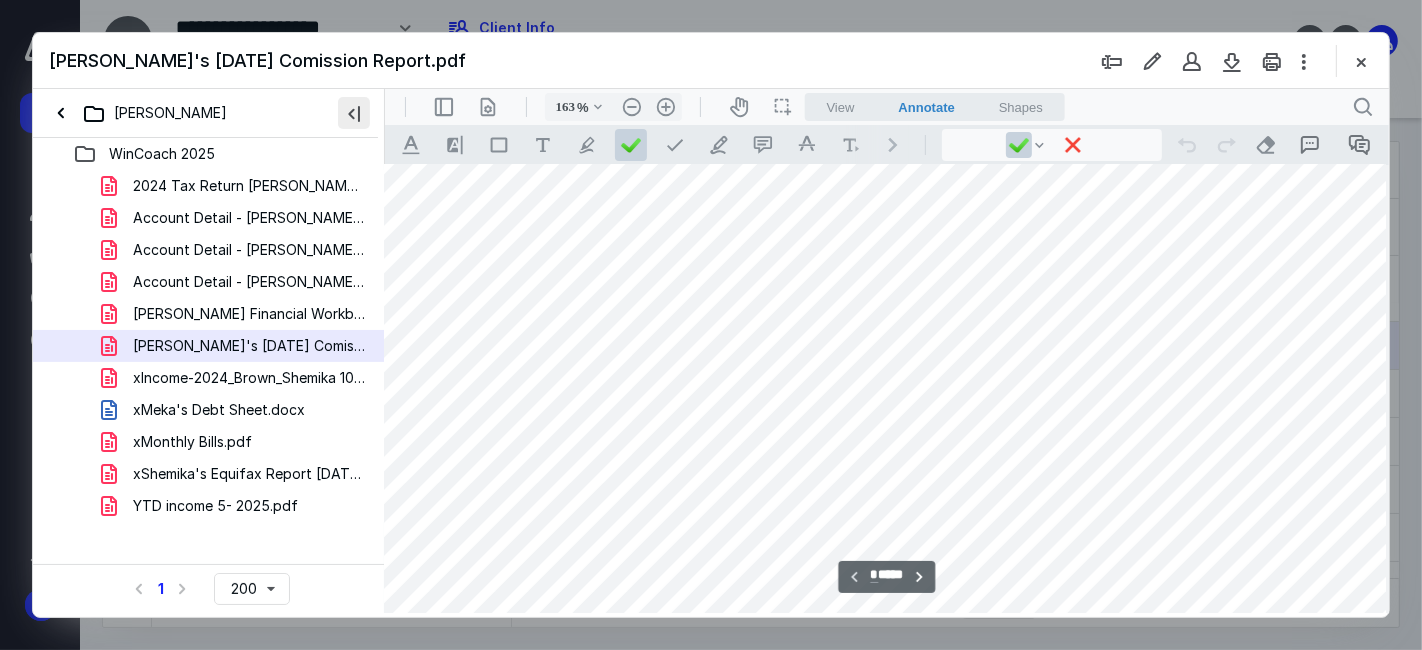click at bounding box center (354, 113) 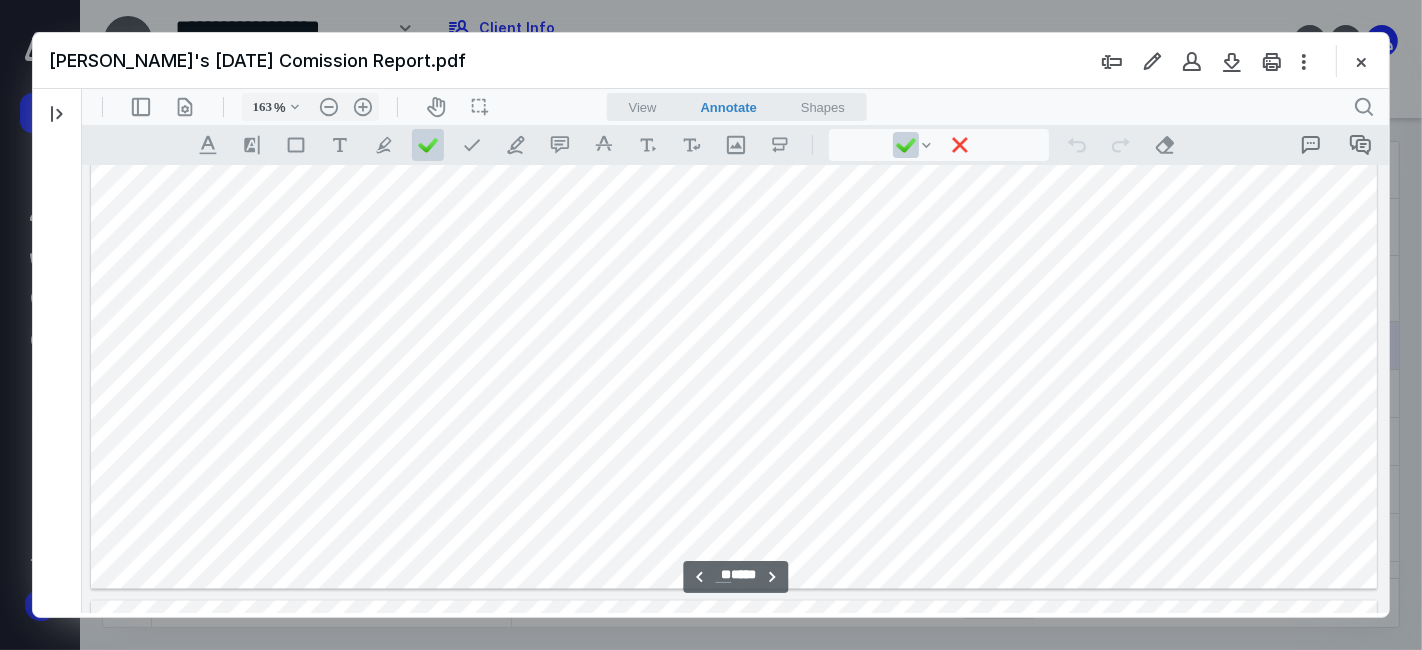 scroll, scrollTop: 15111, scrollLeft: 0, axis: vertical 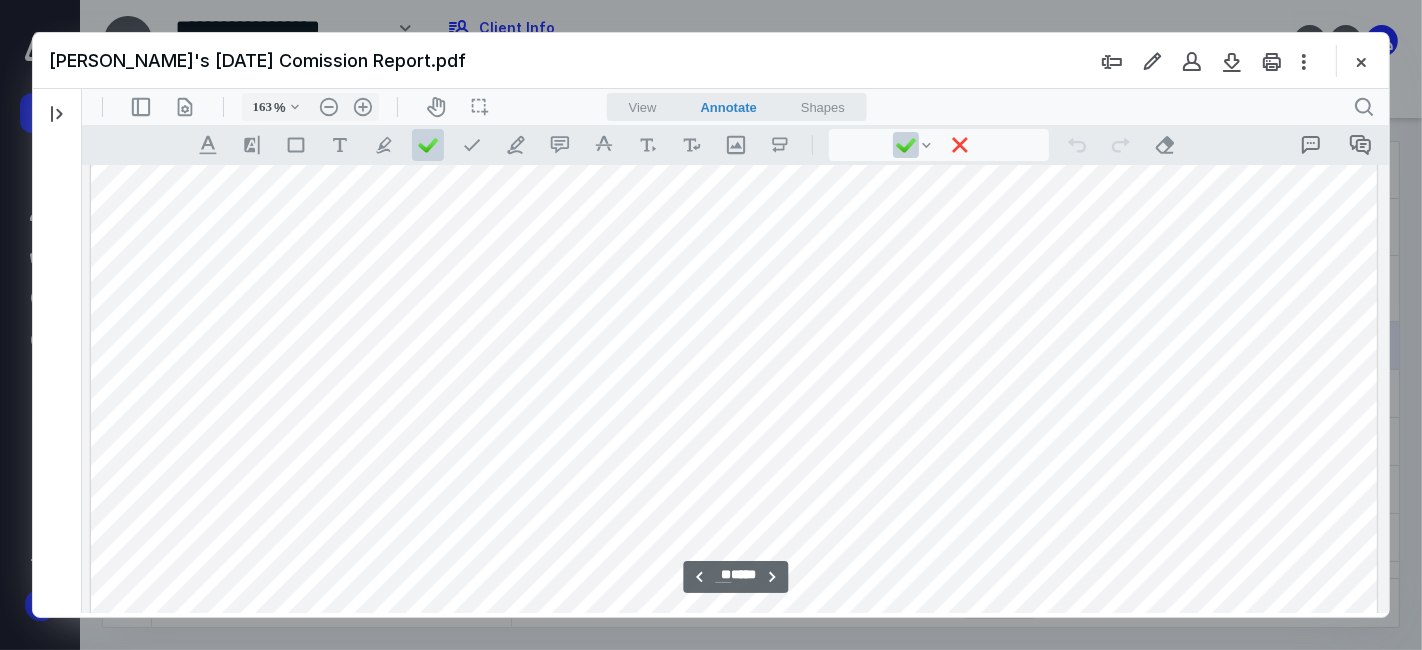 type on "**" 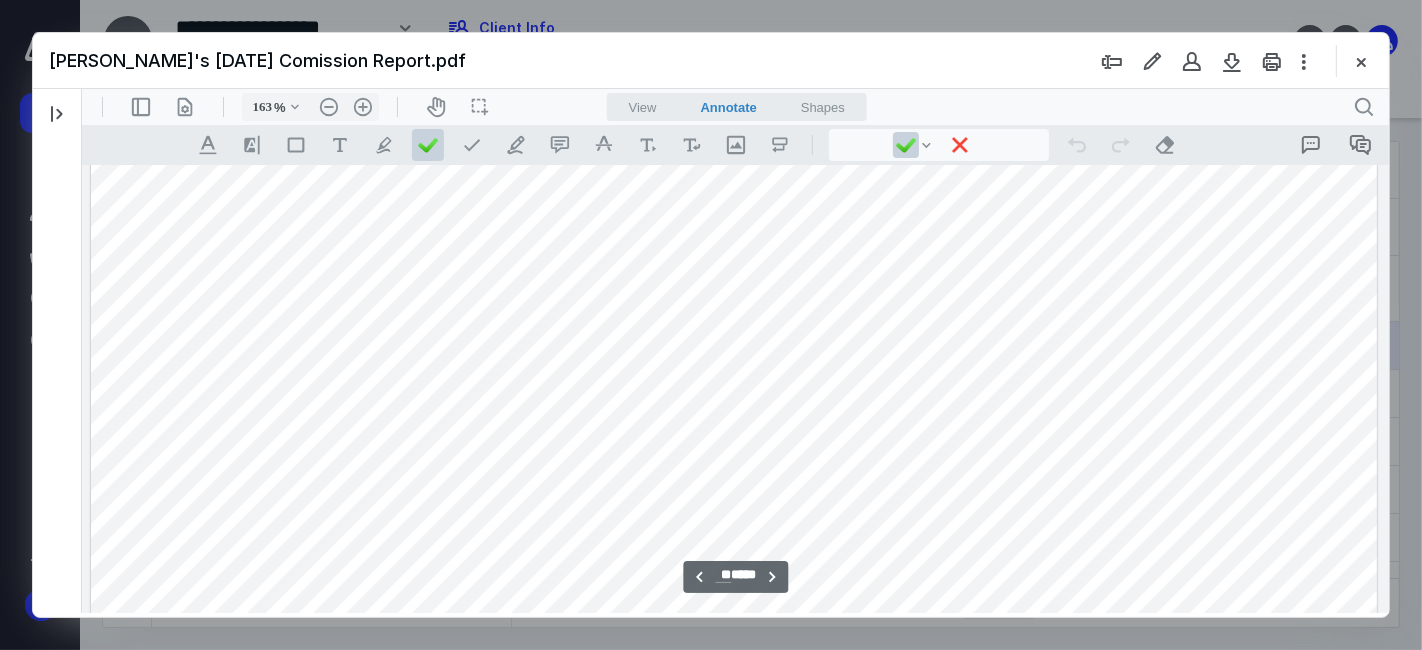 scroll, scrollTop: 14222, scrollLeft: 0, axis: vertical 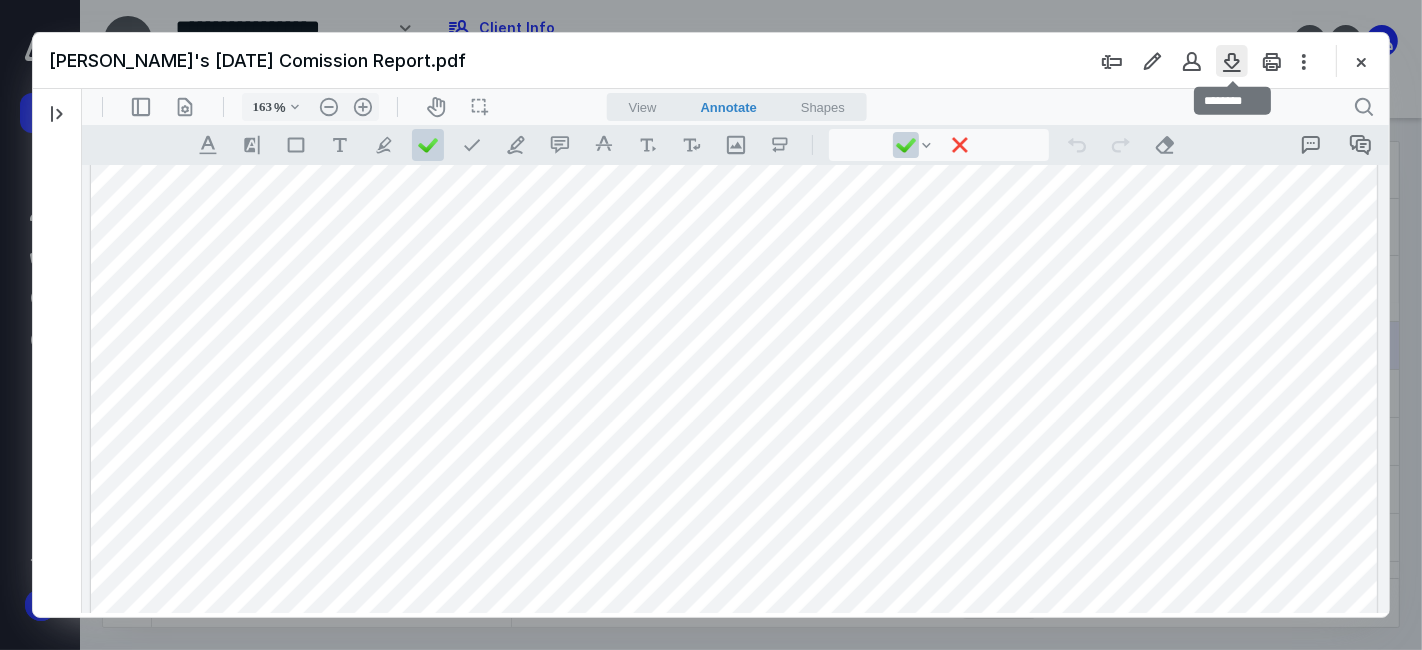 click at bounding box center (1232, 61) 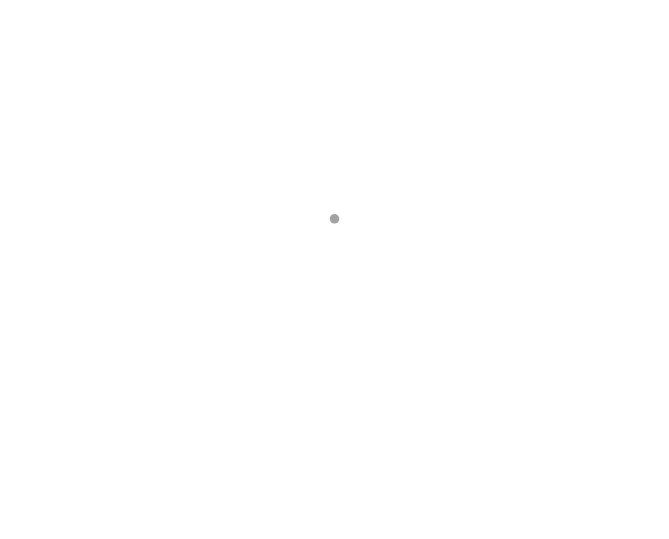 scroll, scrollTop: 0, scrollLeft: 0, axis: both 